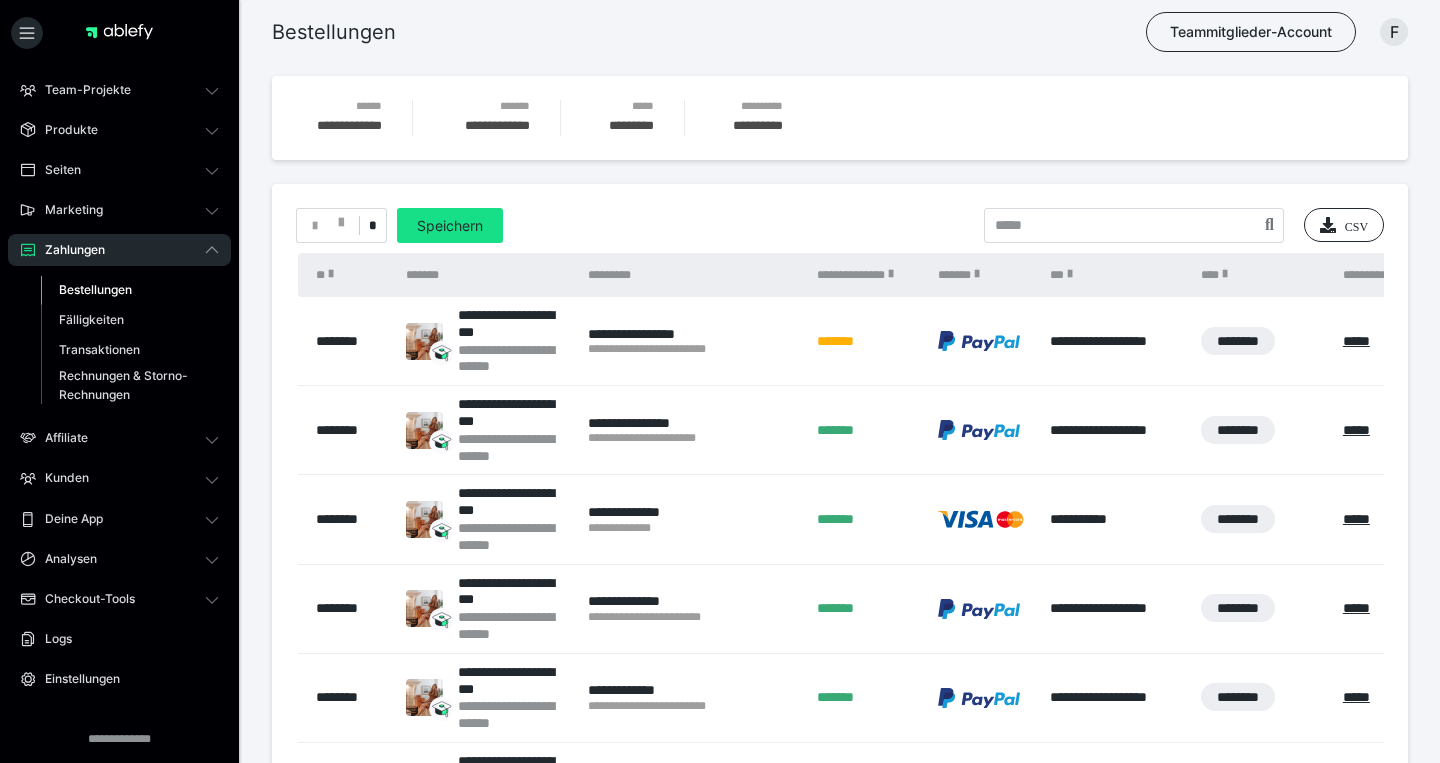 scroll, scrollTop: 0, scrollLeft: 0, axis: both 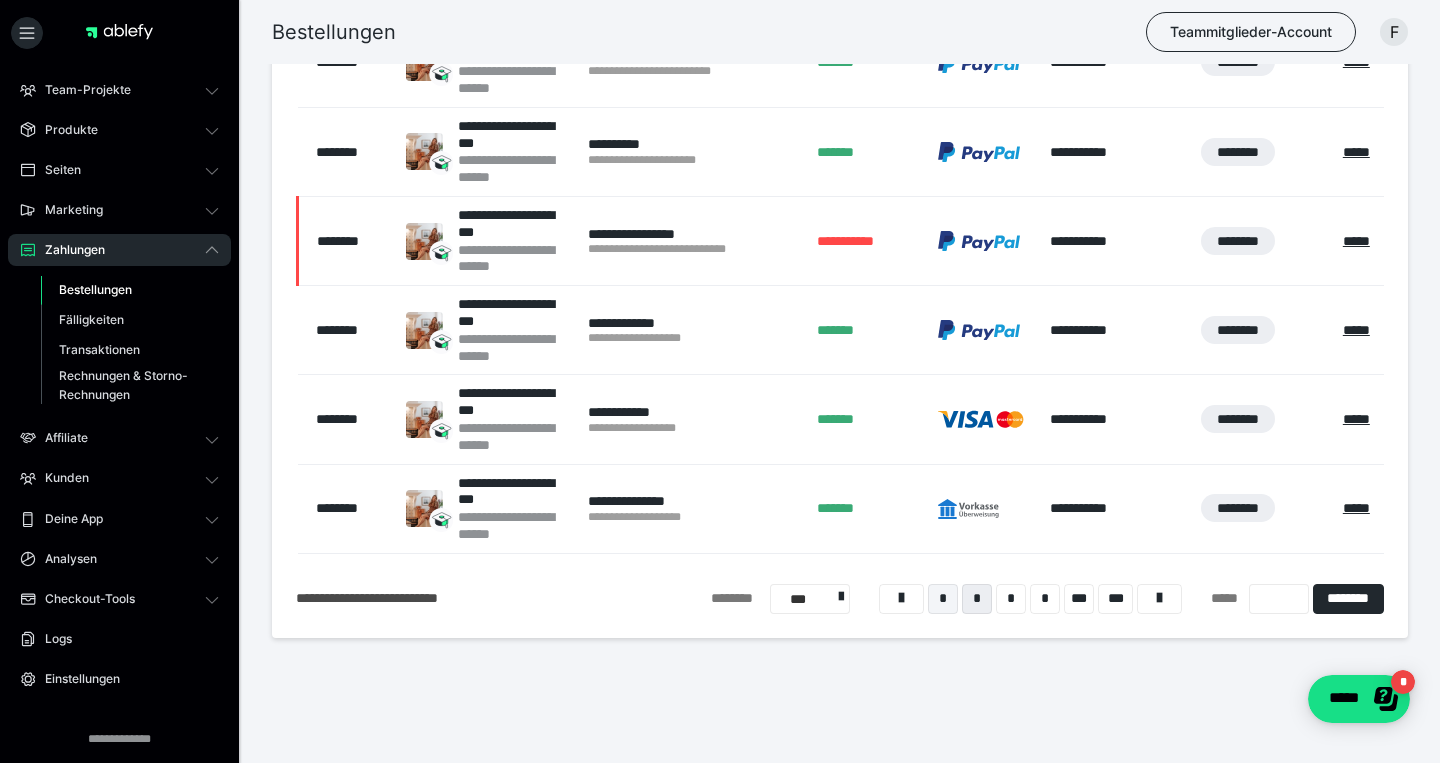 click on "*" at bounding box center [943, 599] 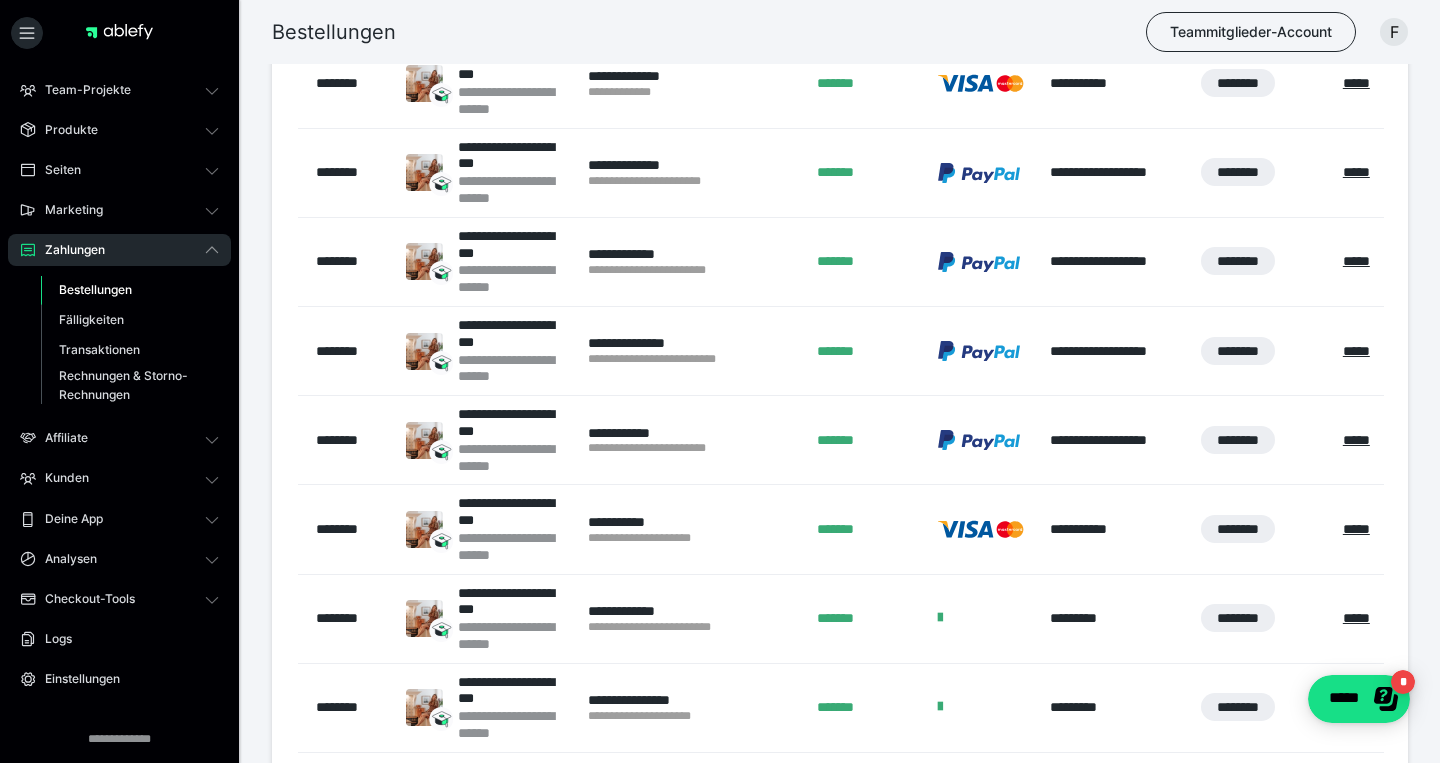scroll, scrollTop: 0, scrollLeft: 0, axis: both 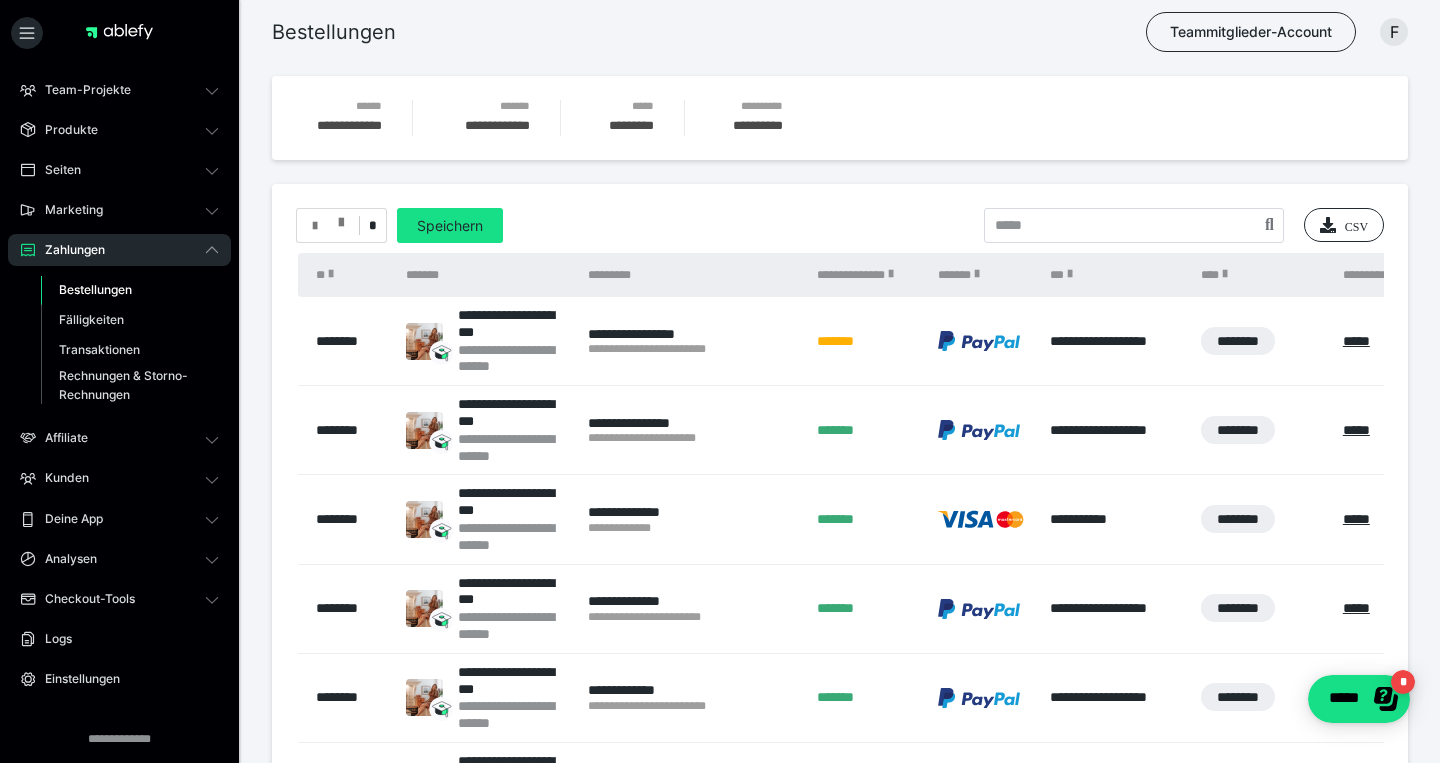 click at bounding box center [341, 218] 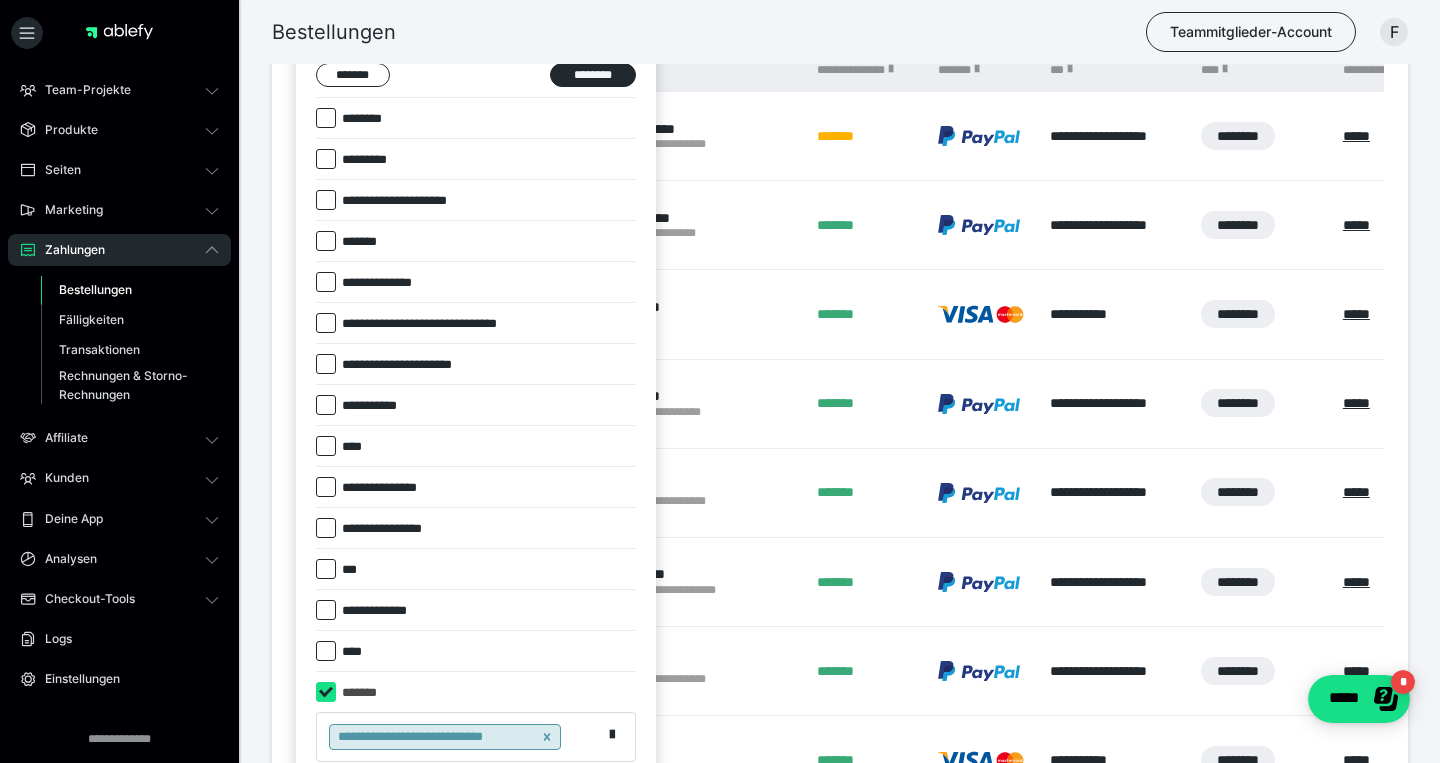 scroll, scrollTop: 209, scrollLeft: 0, axis: vertical 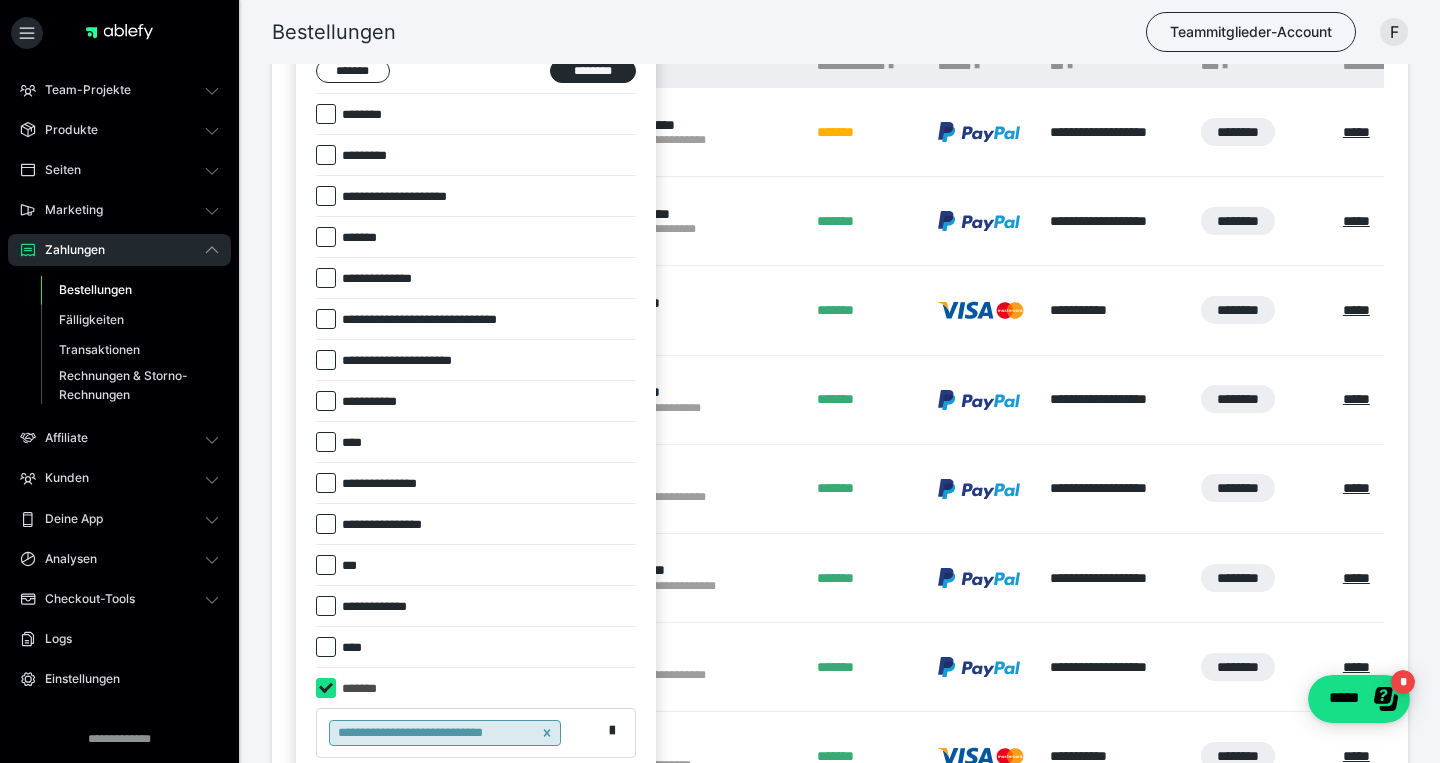 click at bounding box center (326, 319) 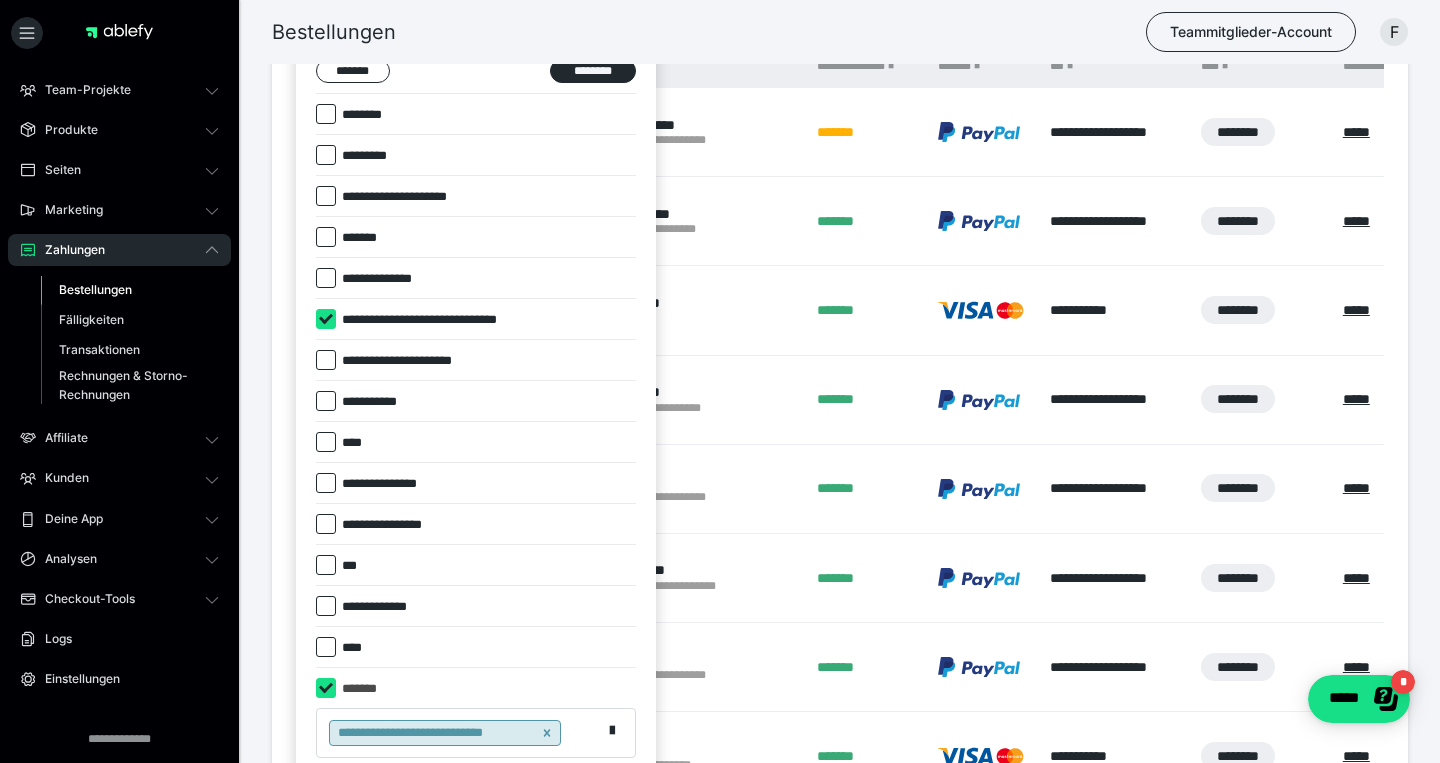 checkbox on "****" 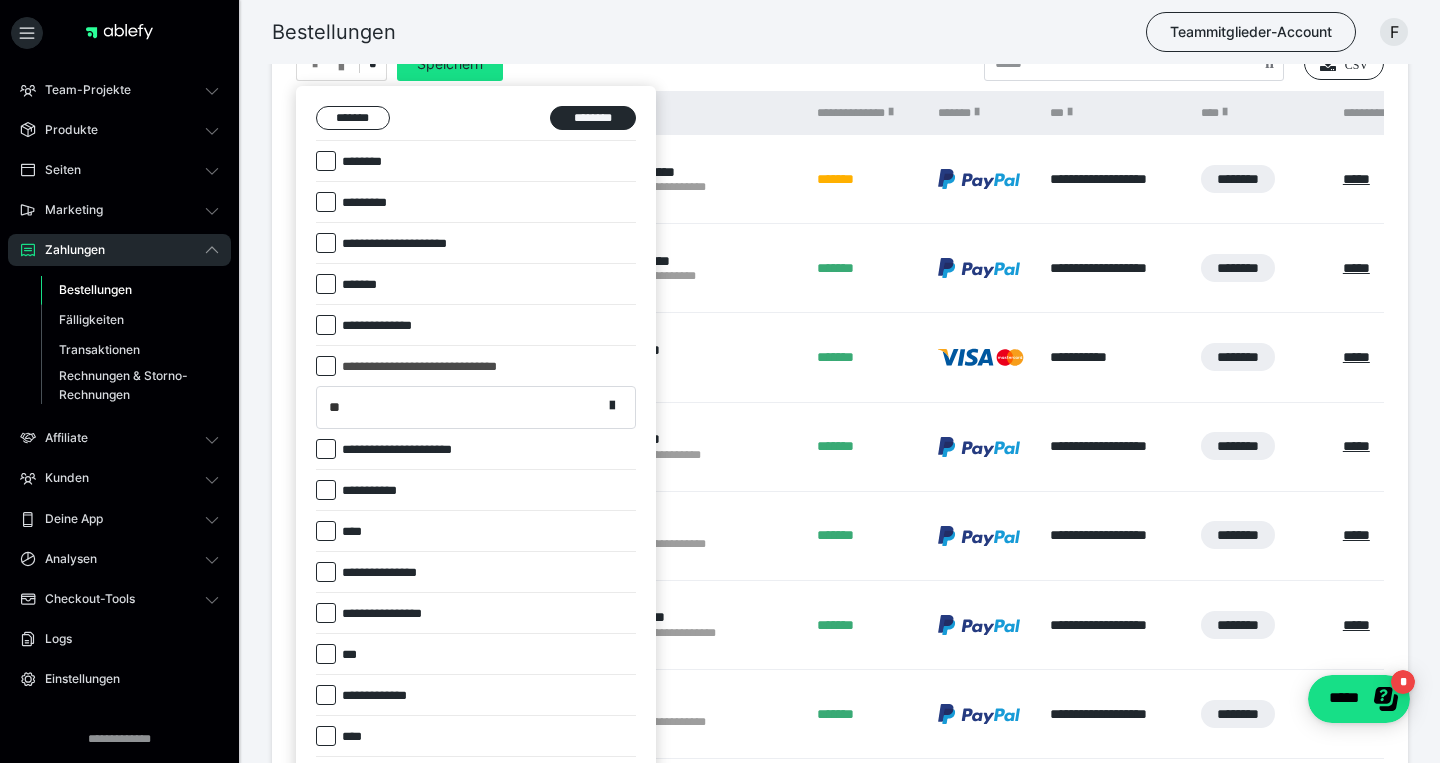 scroll, scrollTop: 0, scrollLeft: 0, axis: both 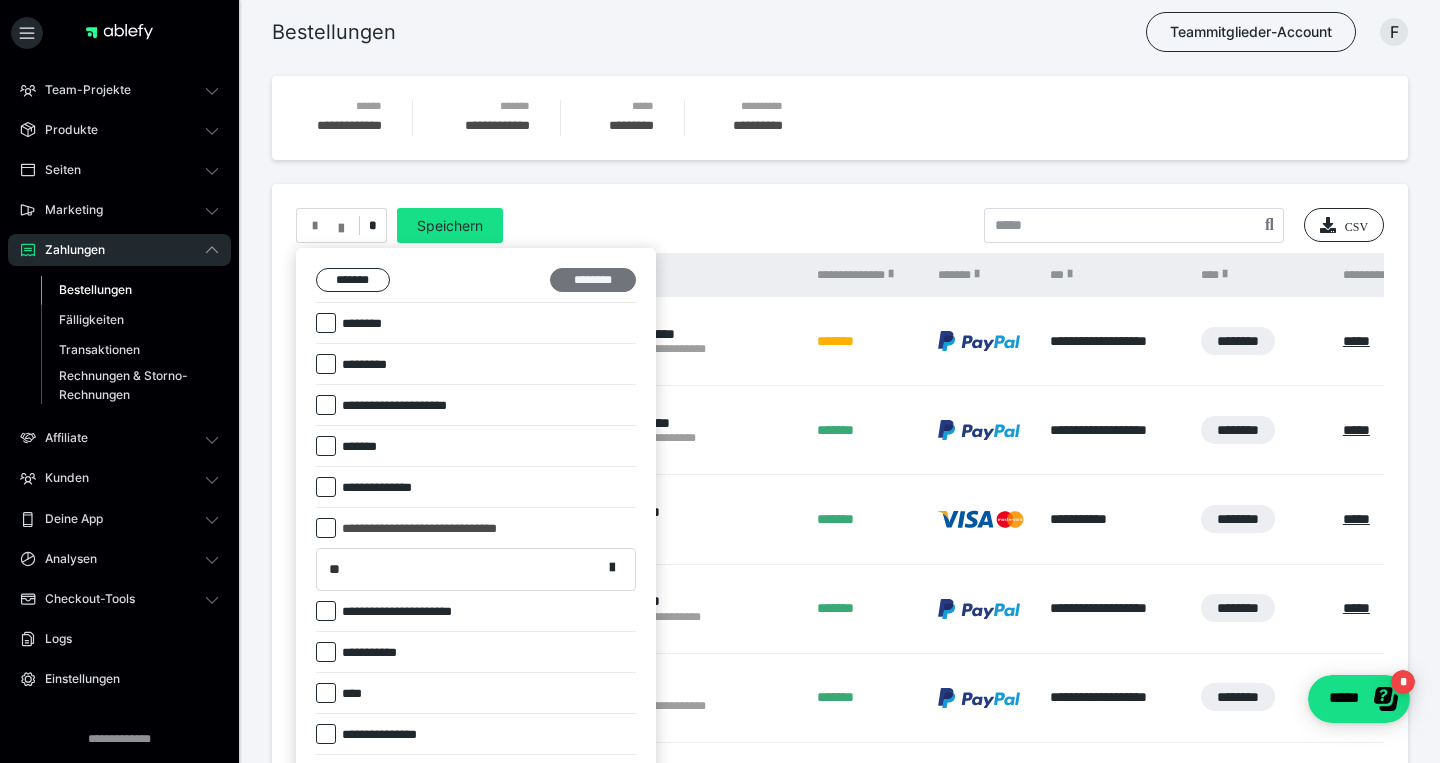 click on "********" at bounding box center [593, 280] 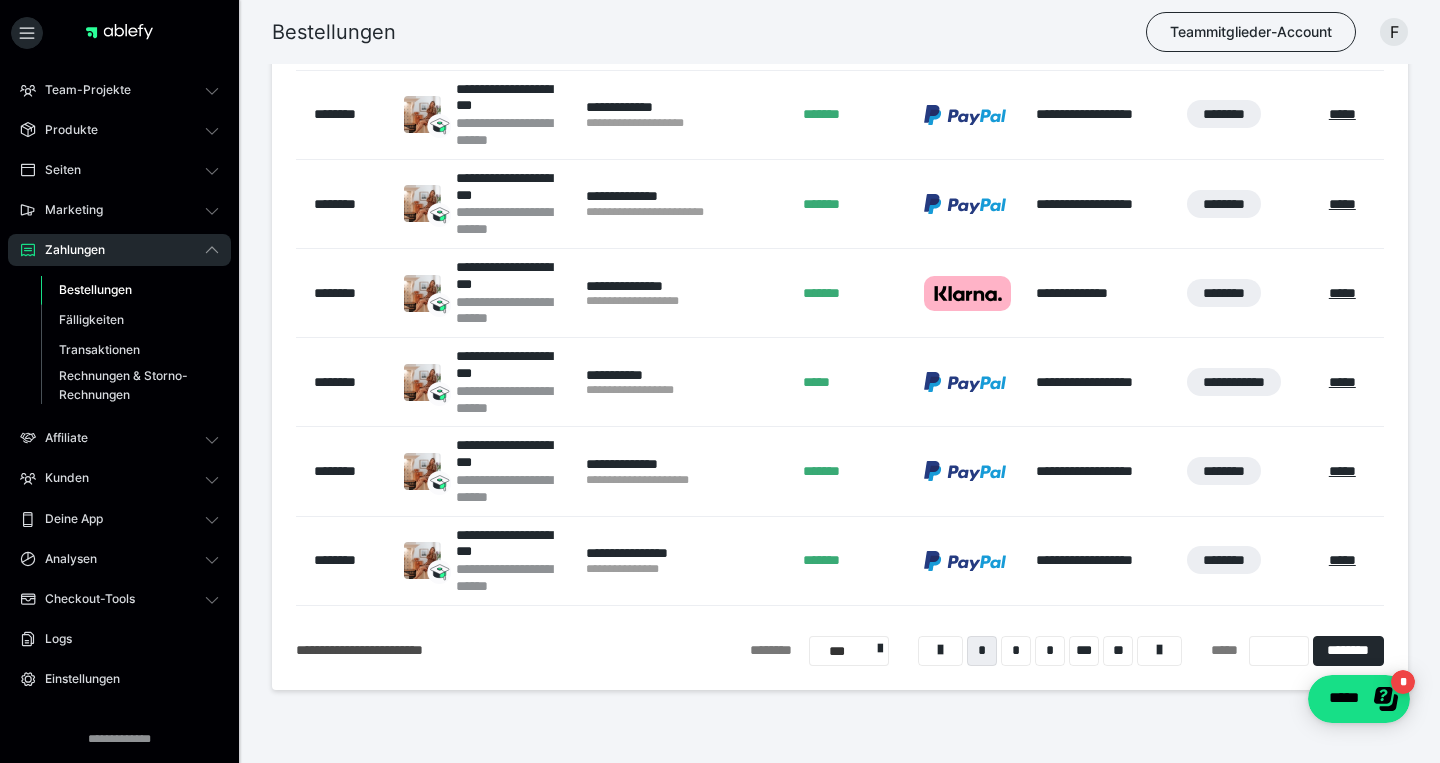 scroll, scrollTop: 8662, scrollLeft: 0, axis: vertical 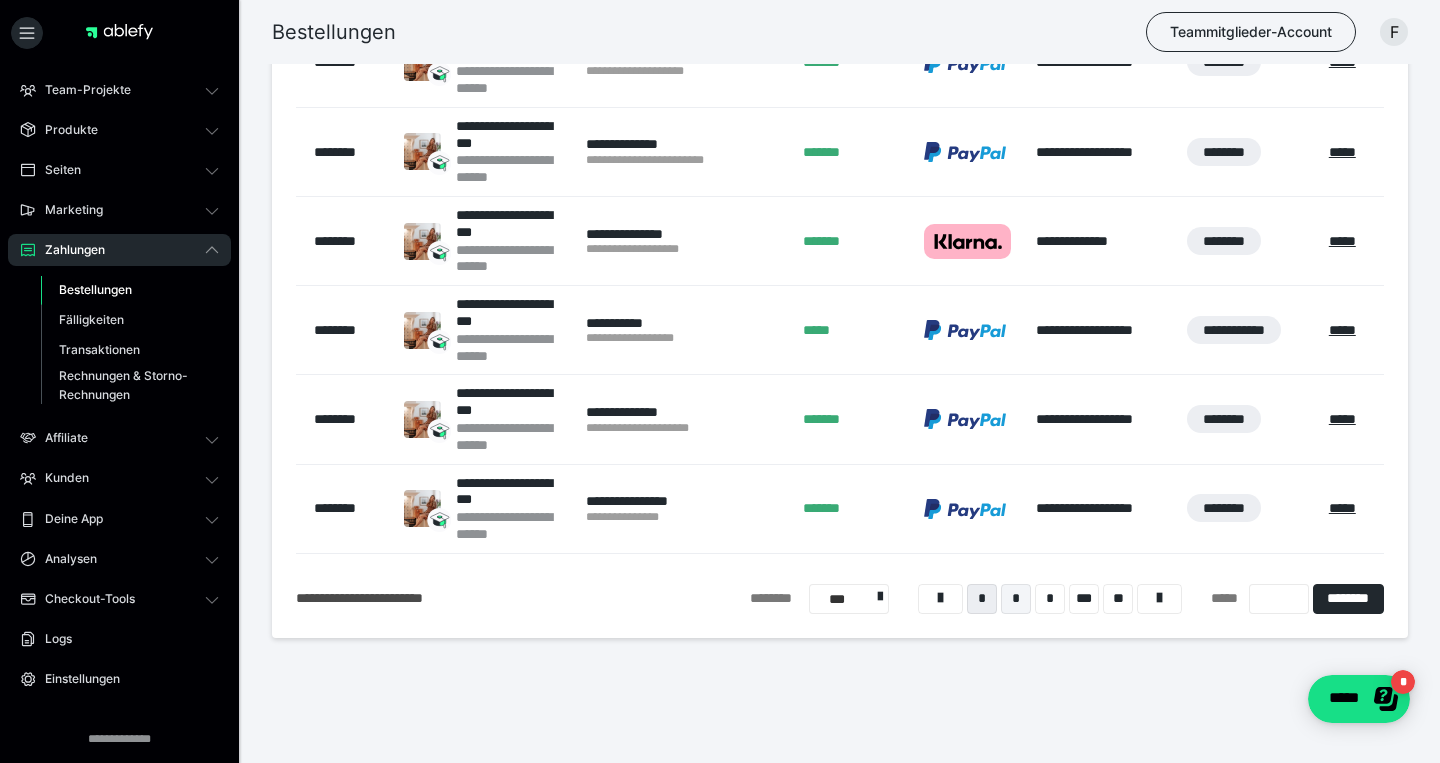click on "*" at bounding box center (1016, 599) 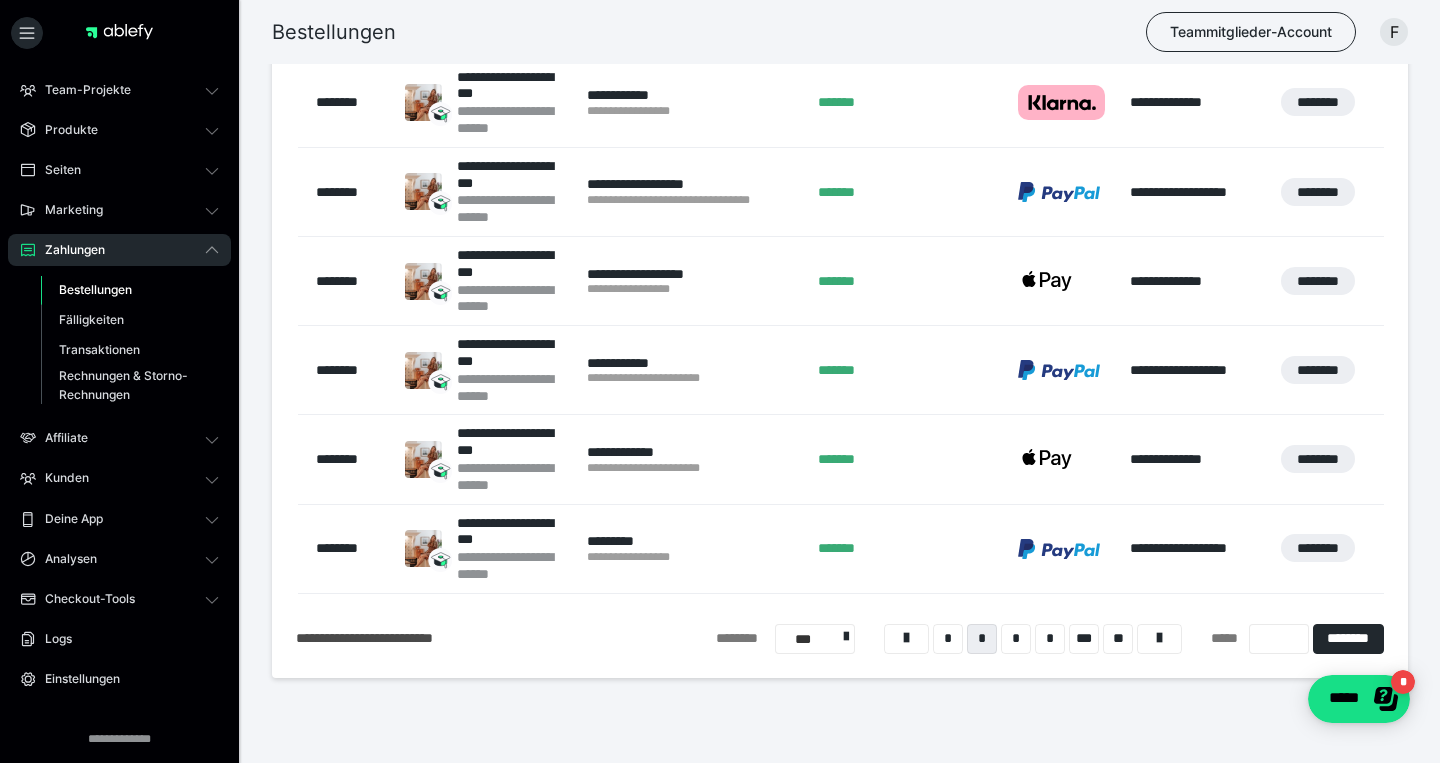 scroll, scrollTop: 8662, scrollLeft: 0, axis: vertical 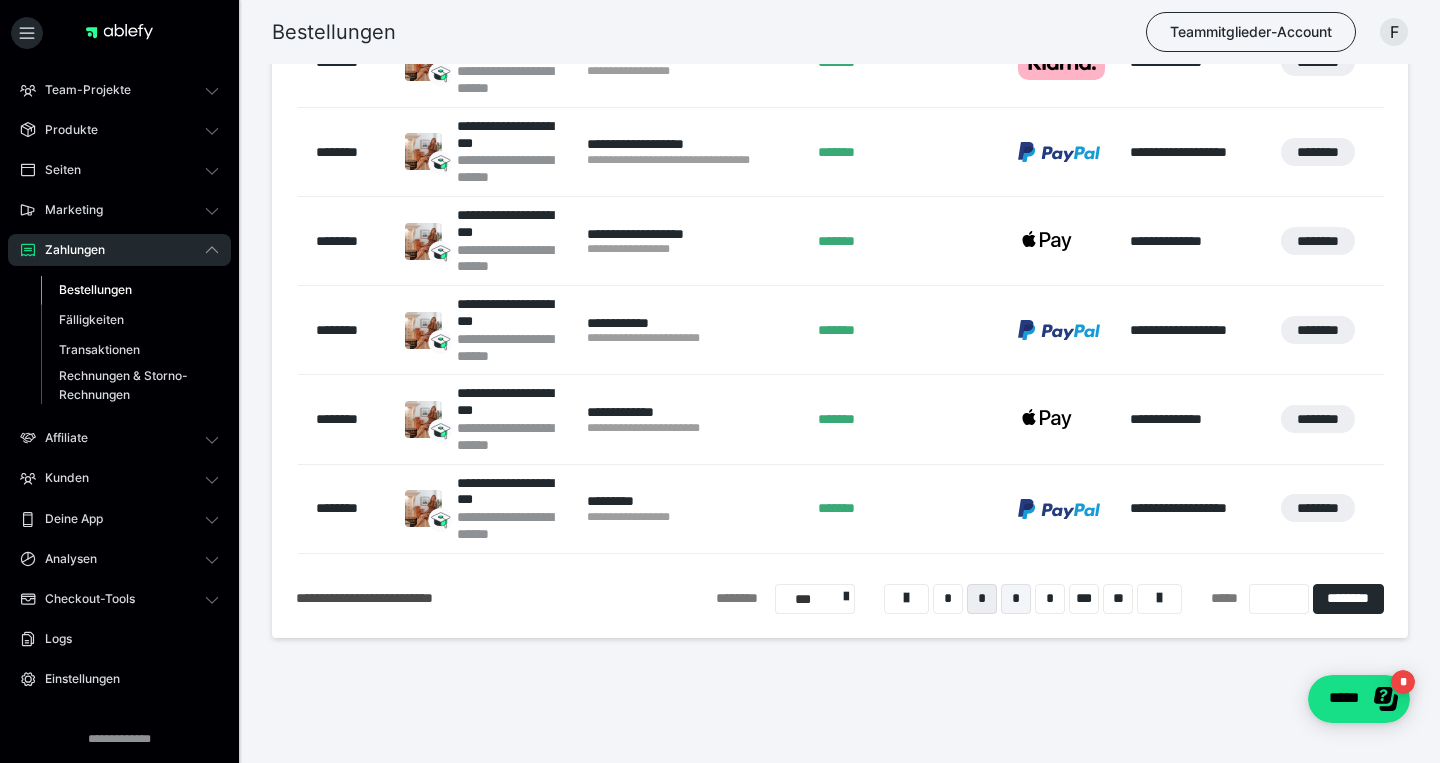 click on "*" at bounding box center [1016, 599] 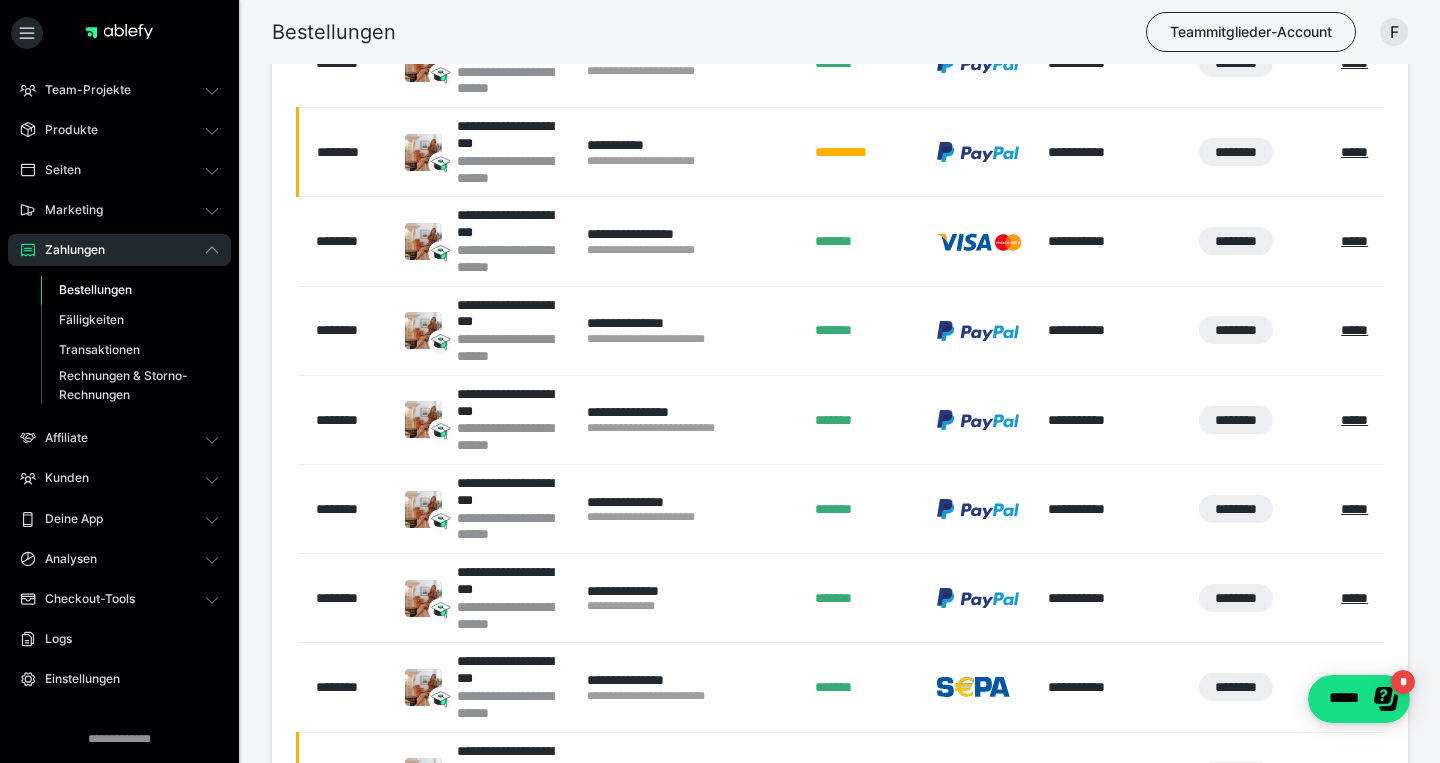 scroll, scrollTop: 8662, scrollLeft: 0, axis: vertical 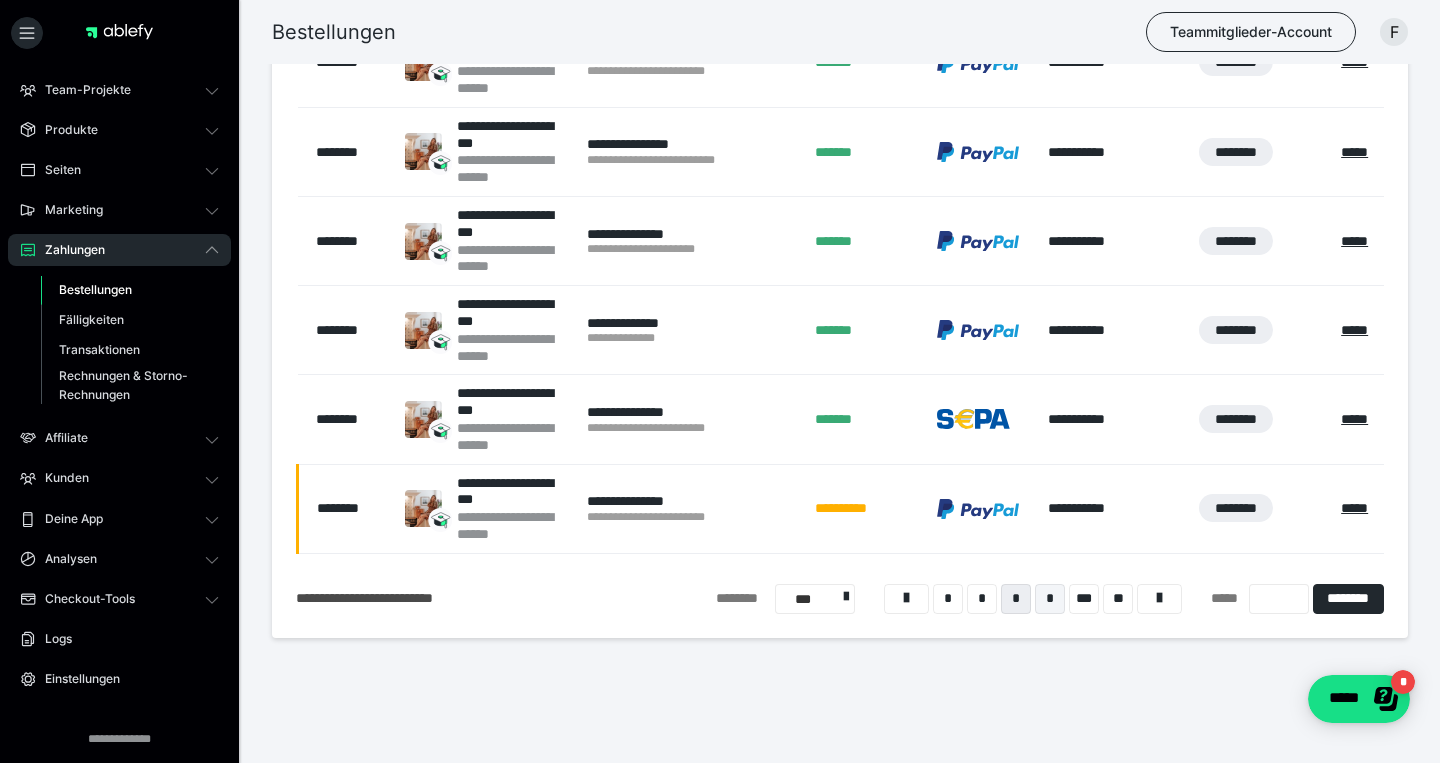 click on "*" at bounding box center (1050, 599) 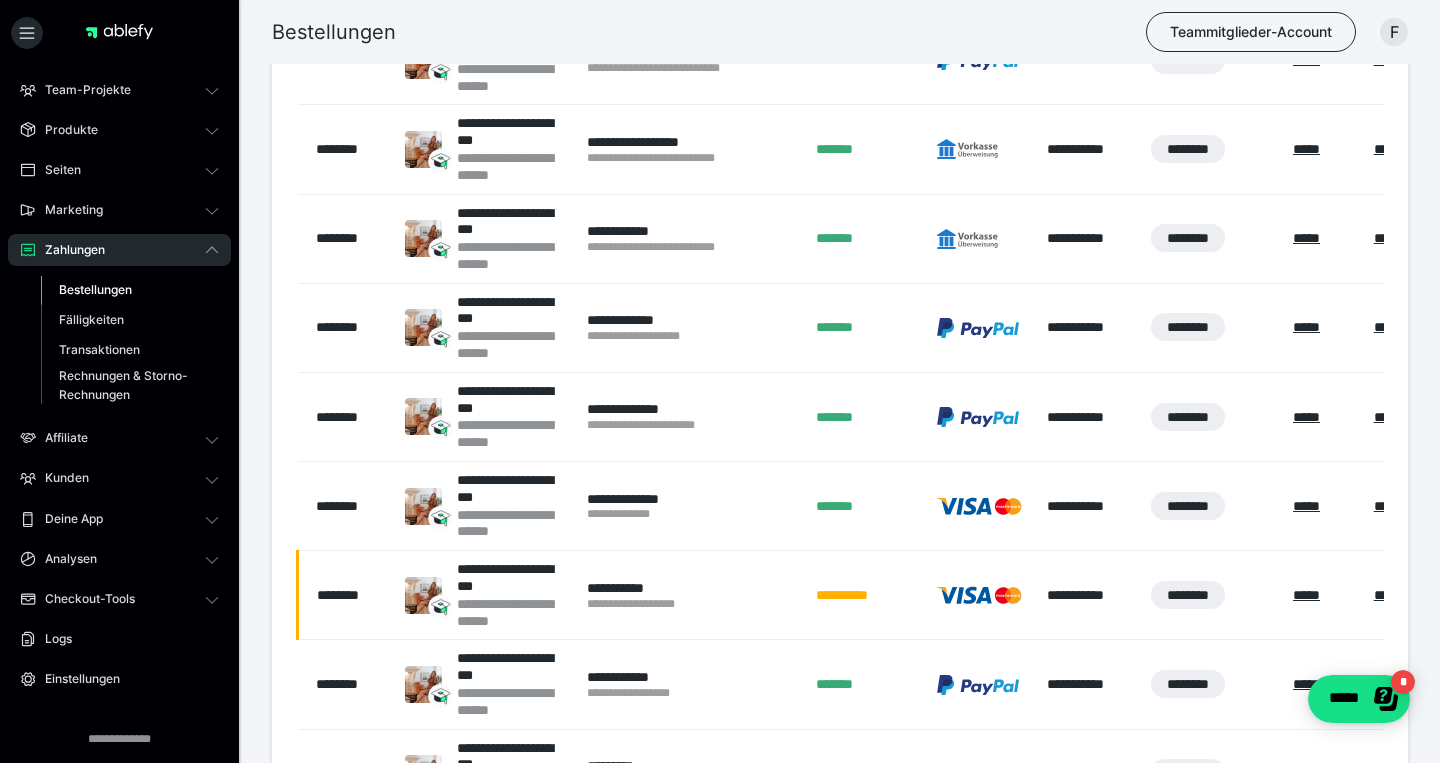 scroll, scrollTop: 8662, scrollLeft: 0, axis: vertical 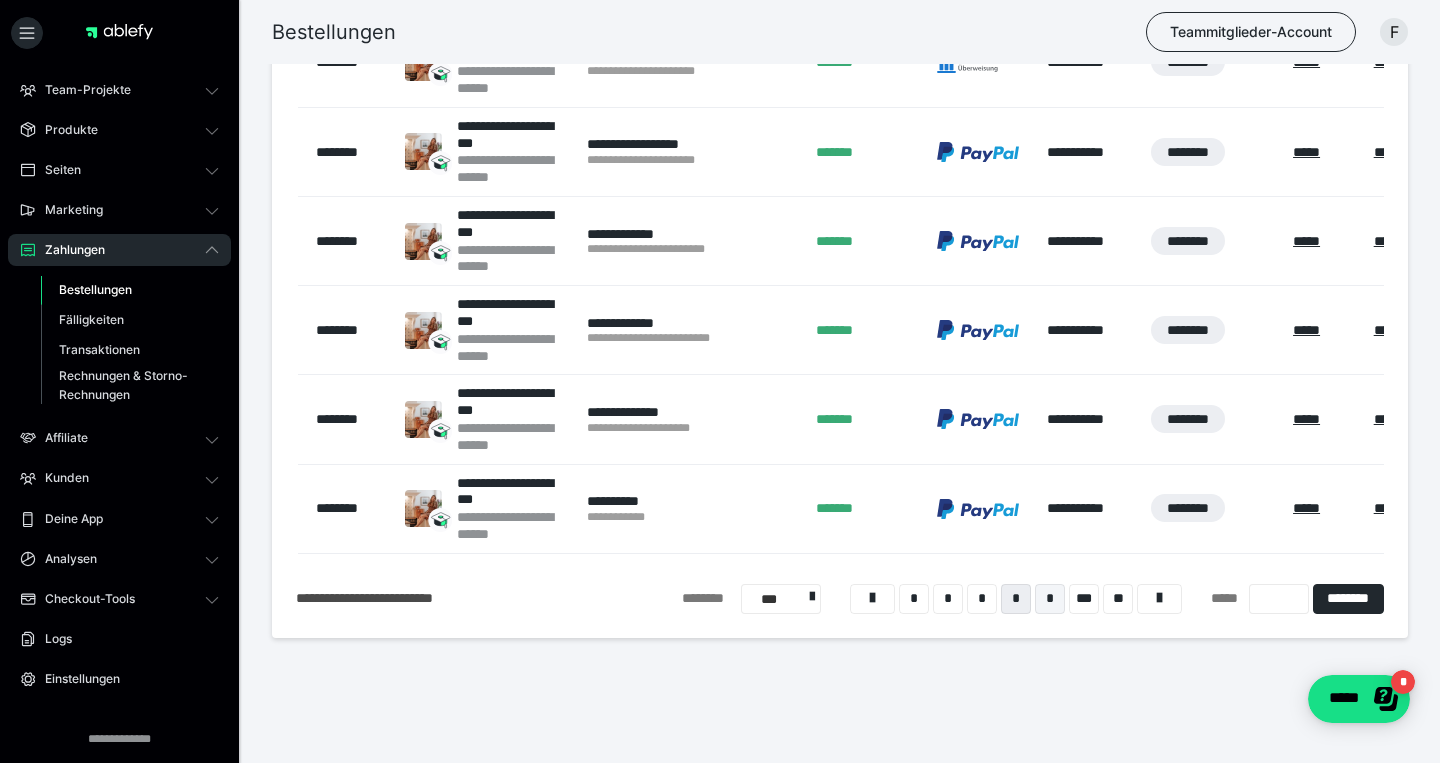 click on "*" at bounding box center [1050, 599] 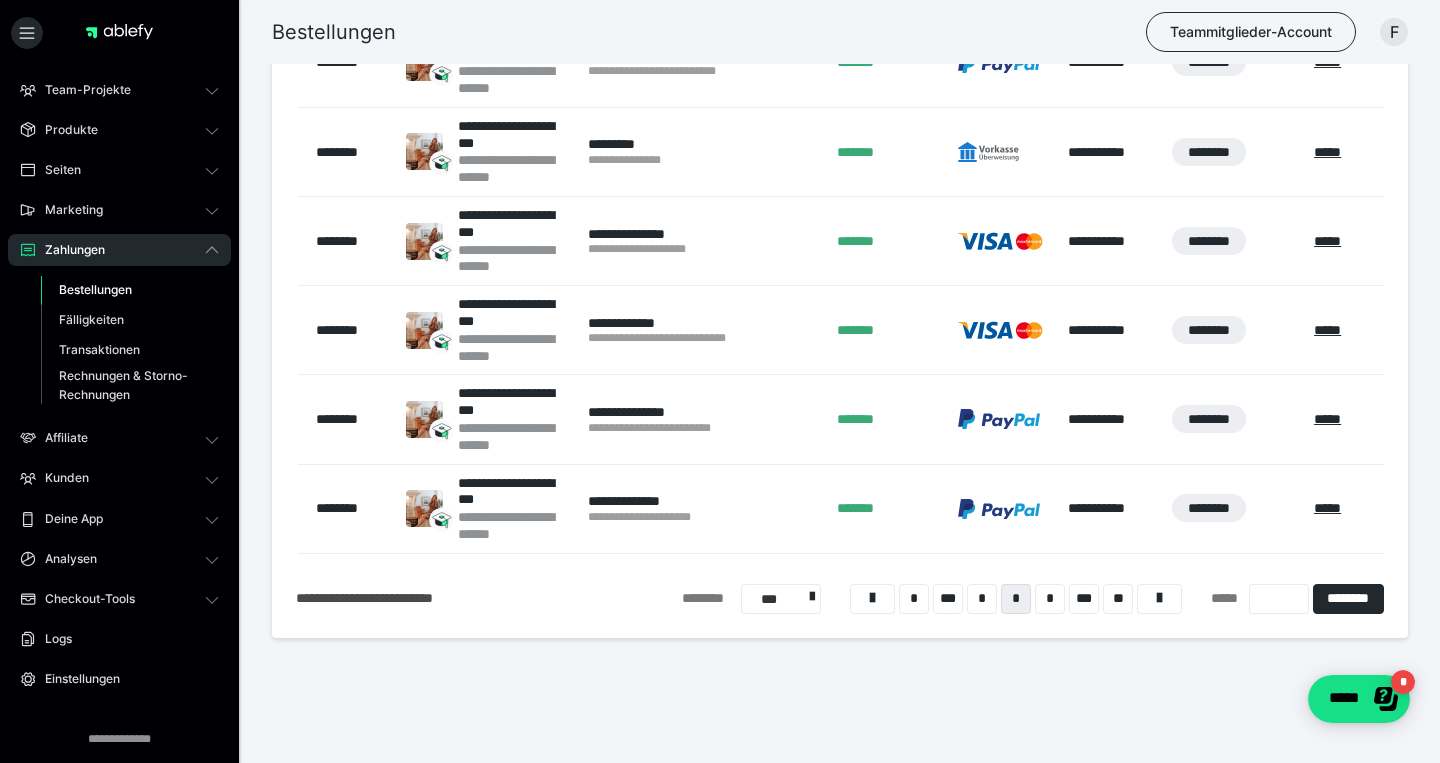 scroll, scrollTop: 8662, scrollLeft: 0, axis: vertical 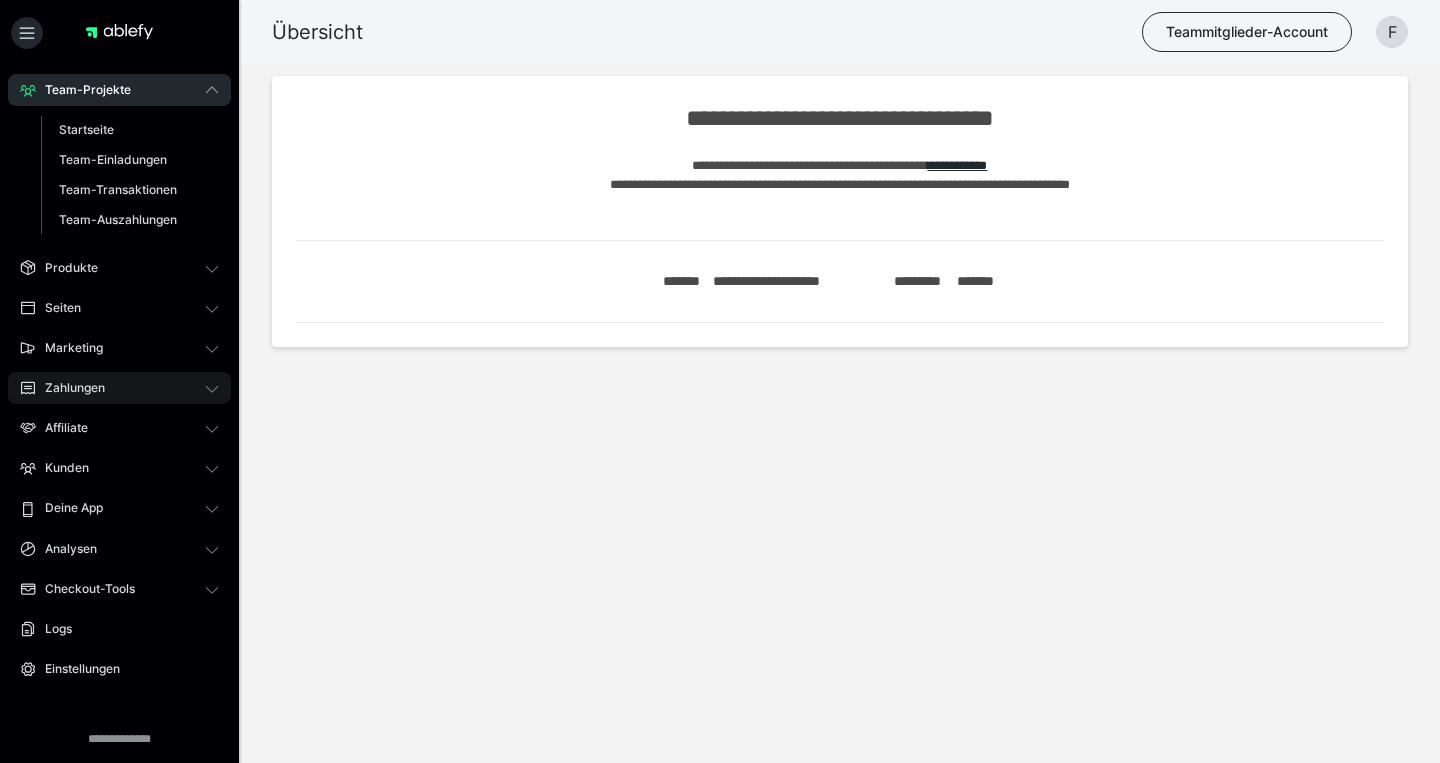 click on "Zahlungen" at bounding box center (119, 388) 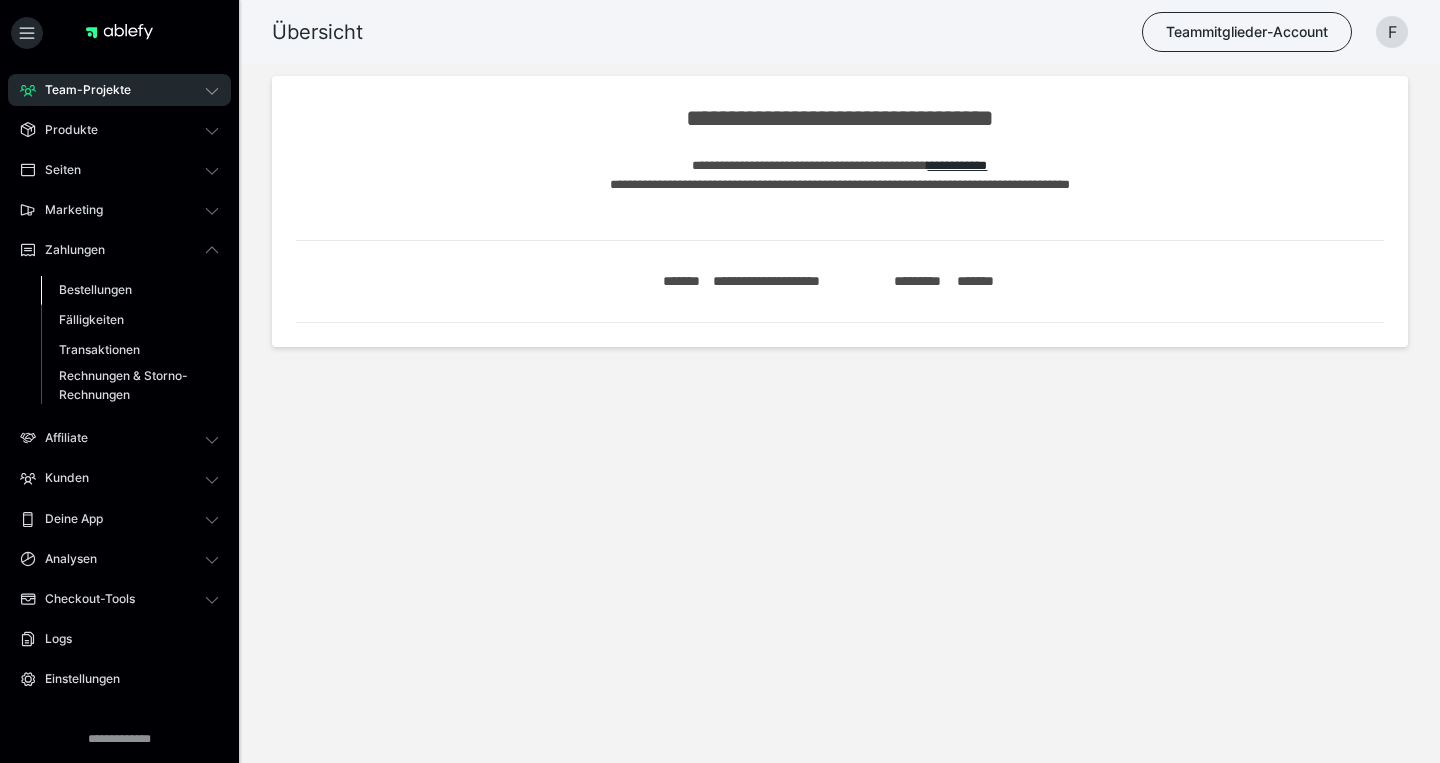 click on "Bestellungen" at bounding box center [95, 289] 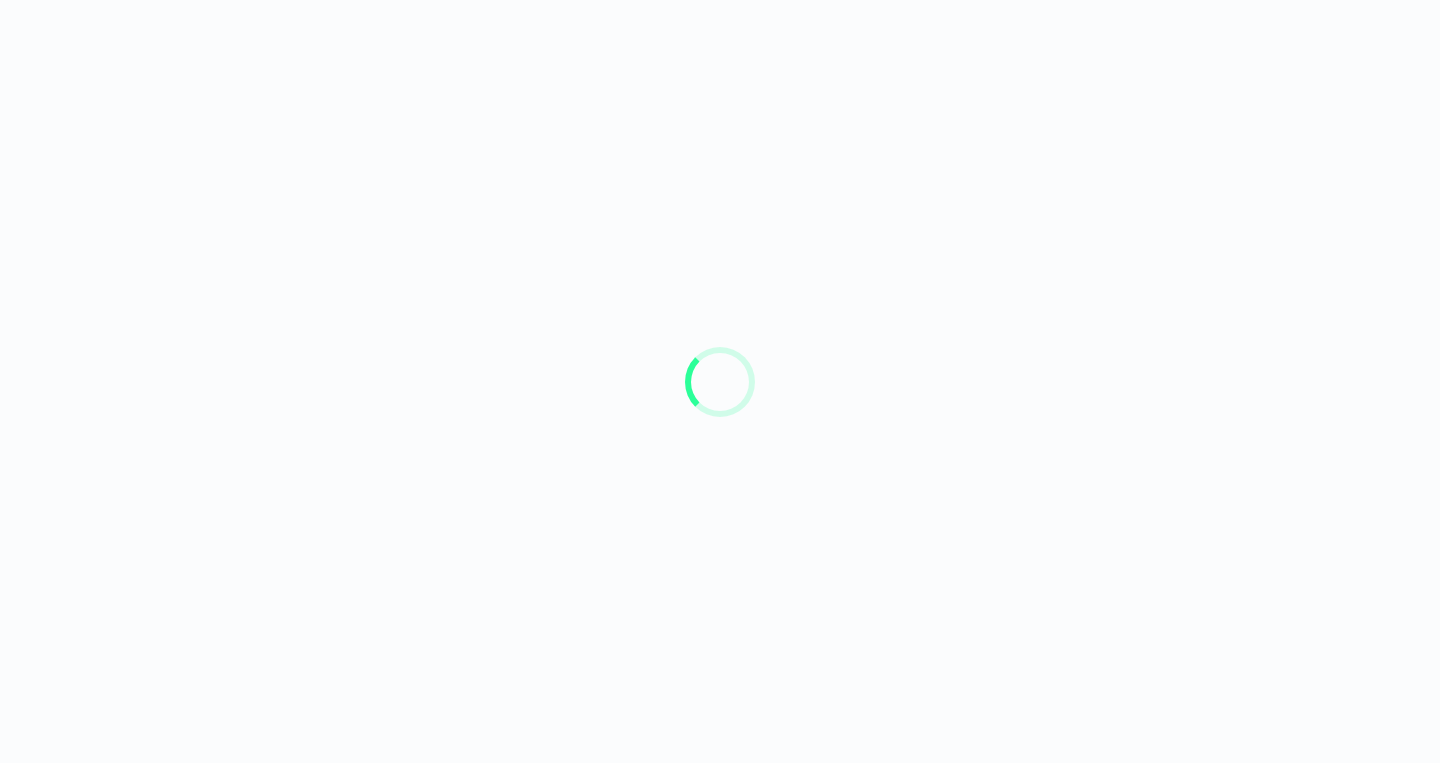 scroll, scrollTop: 0, scrollLeft: 0, axis: both 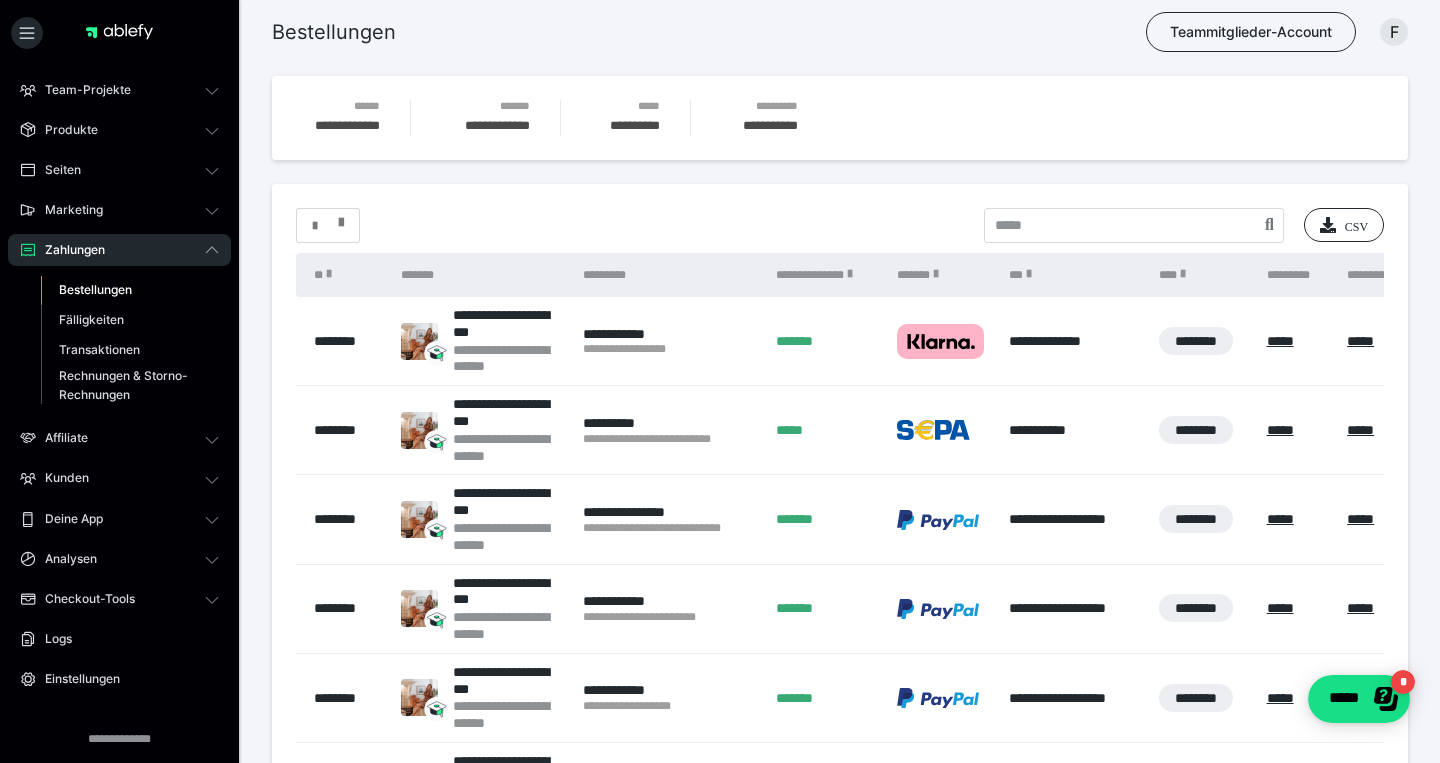 click at bounding box center [328, 226] 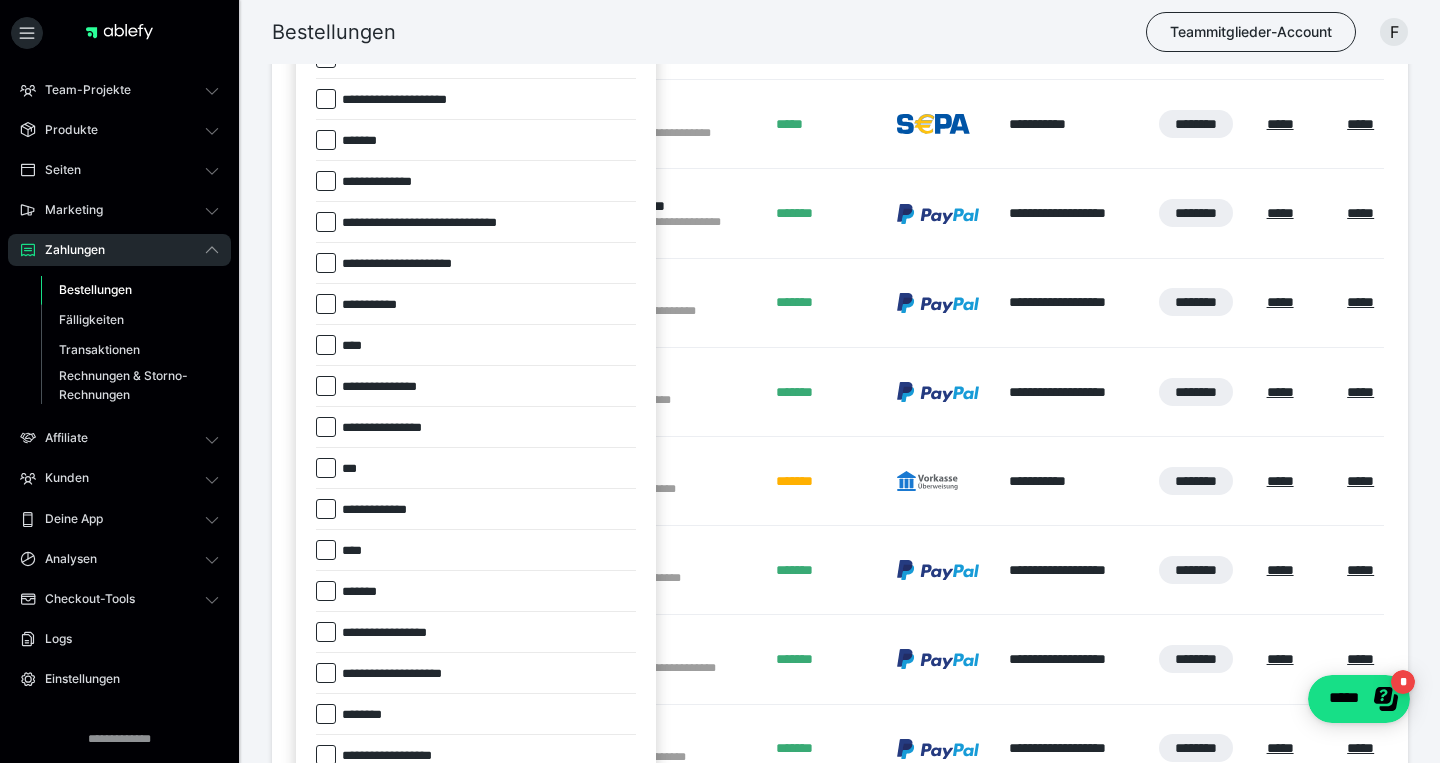 scroll, scrollTop: 338, scrollLeft: 0, axis: vertical 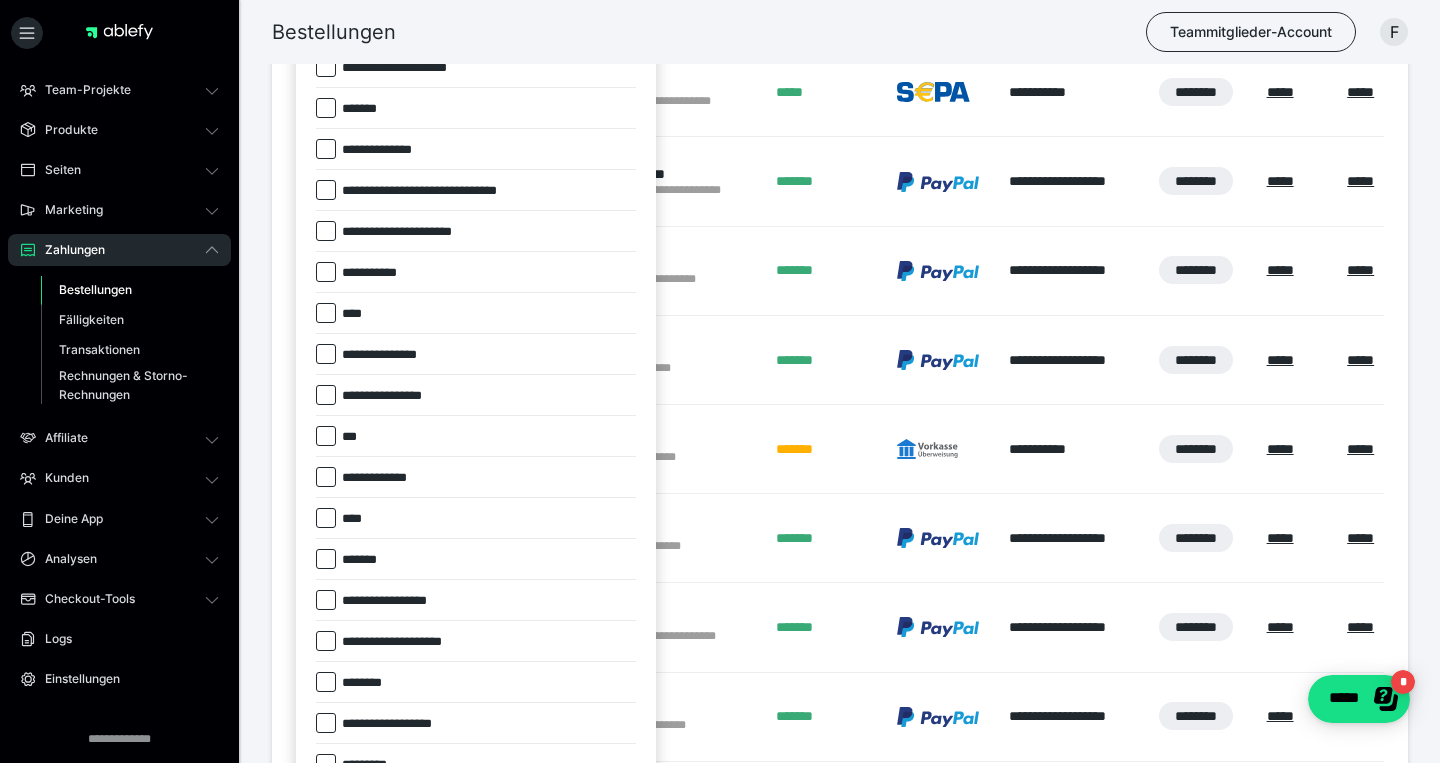 click at bounding box center (326, 559) 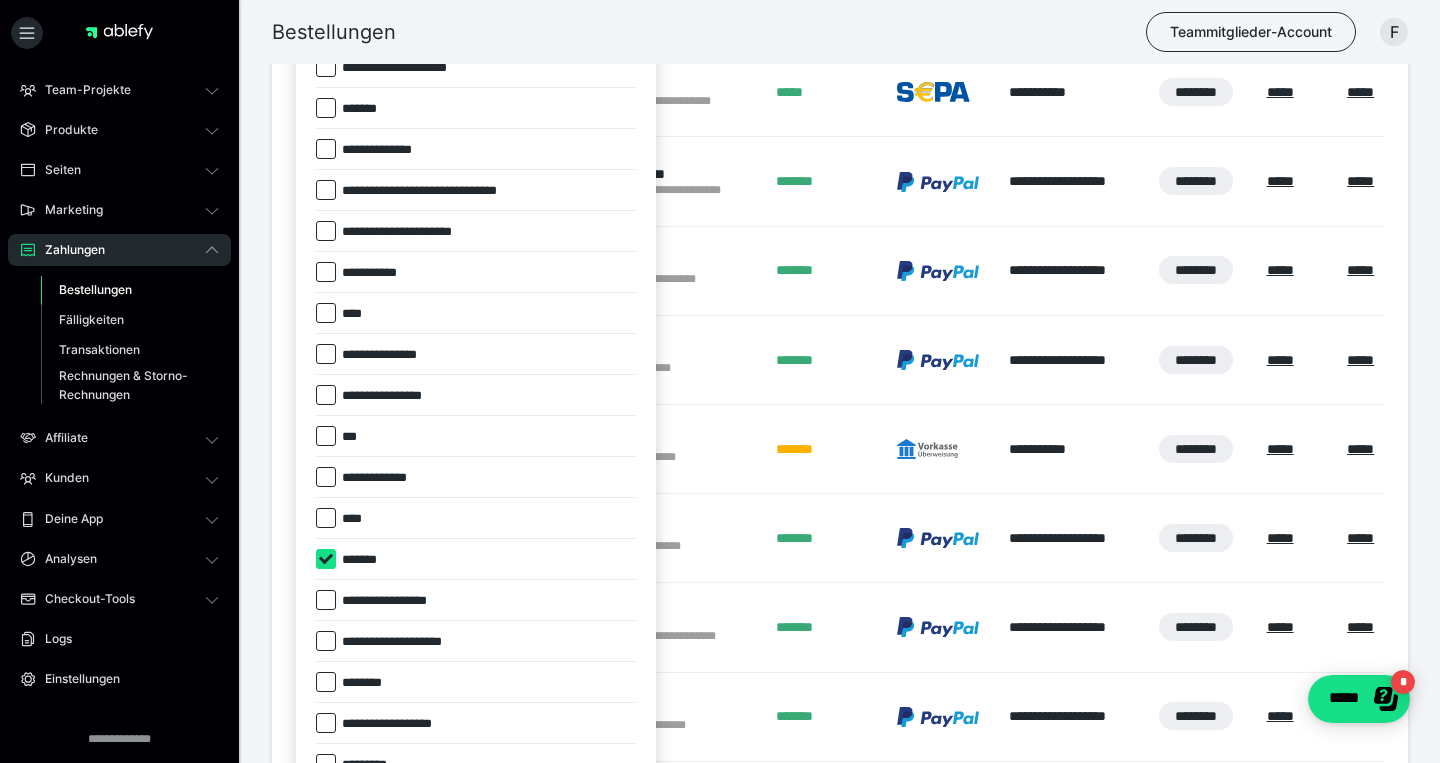 checkbox on "****" 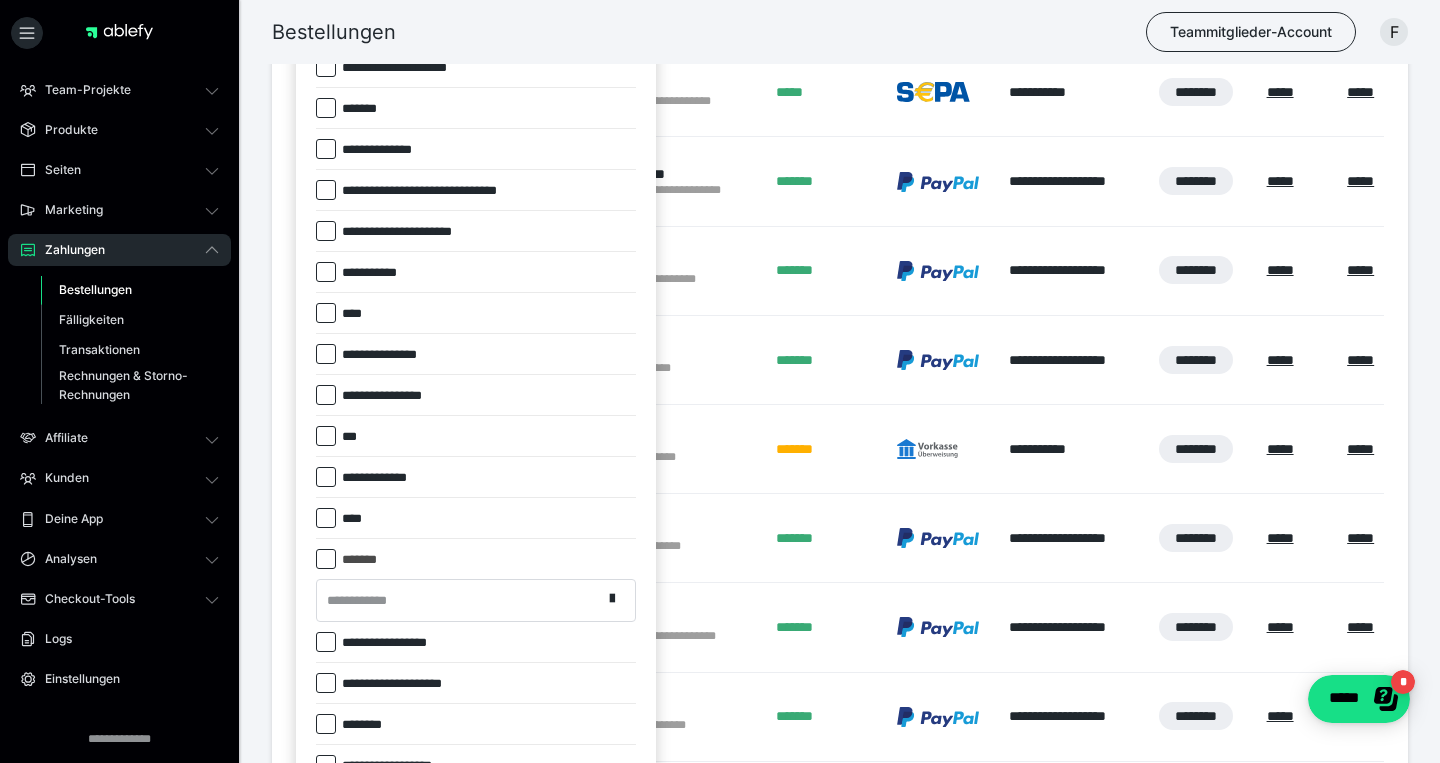 click on "**********" at bounding box center [459, 600] 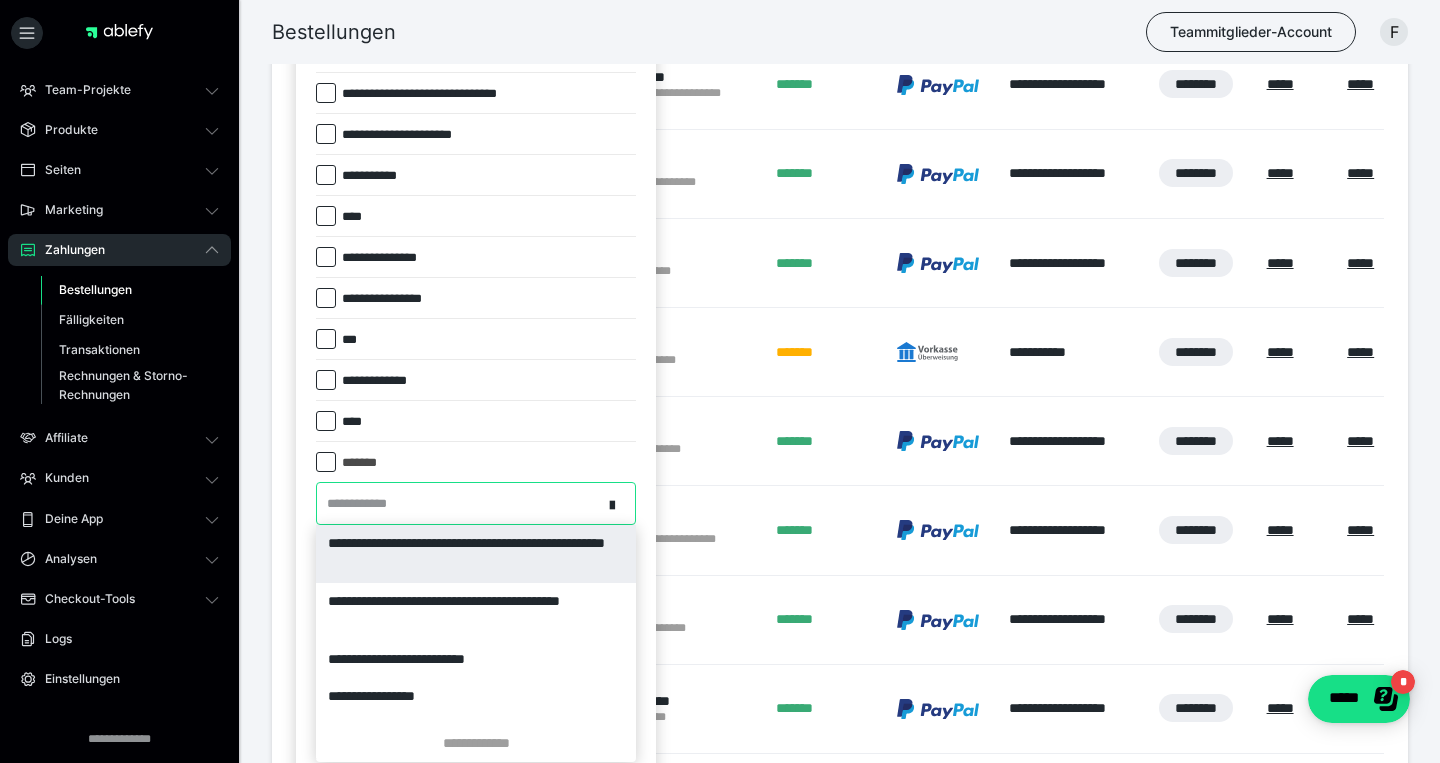 scroll, scrollTop: 444, scrollLeft: 0, axis: vertical 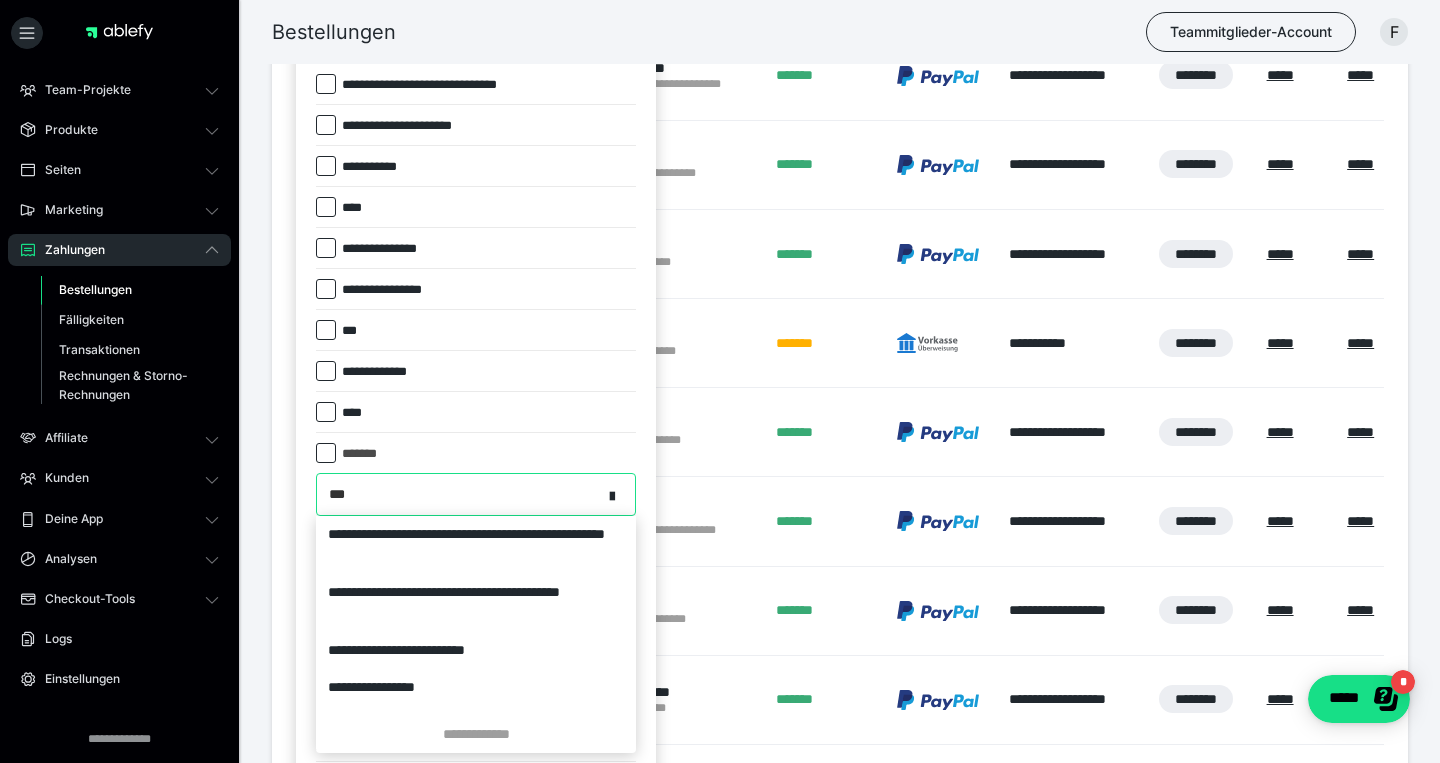 type on "****" 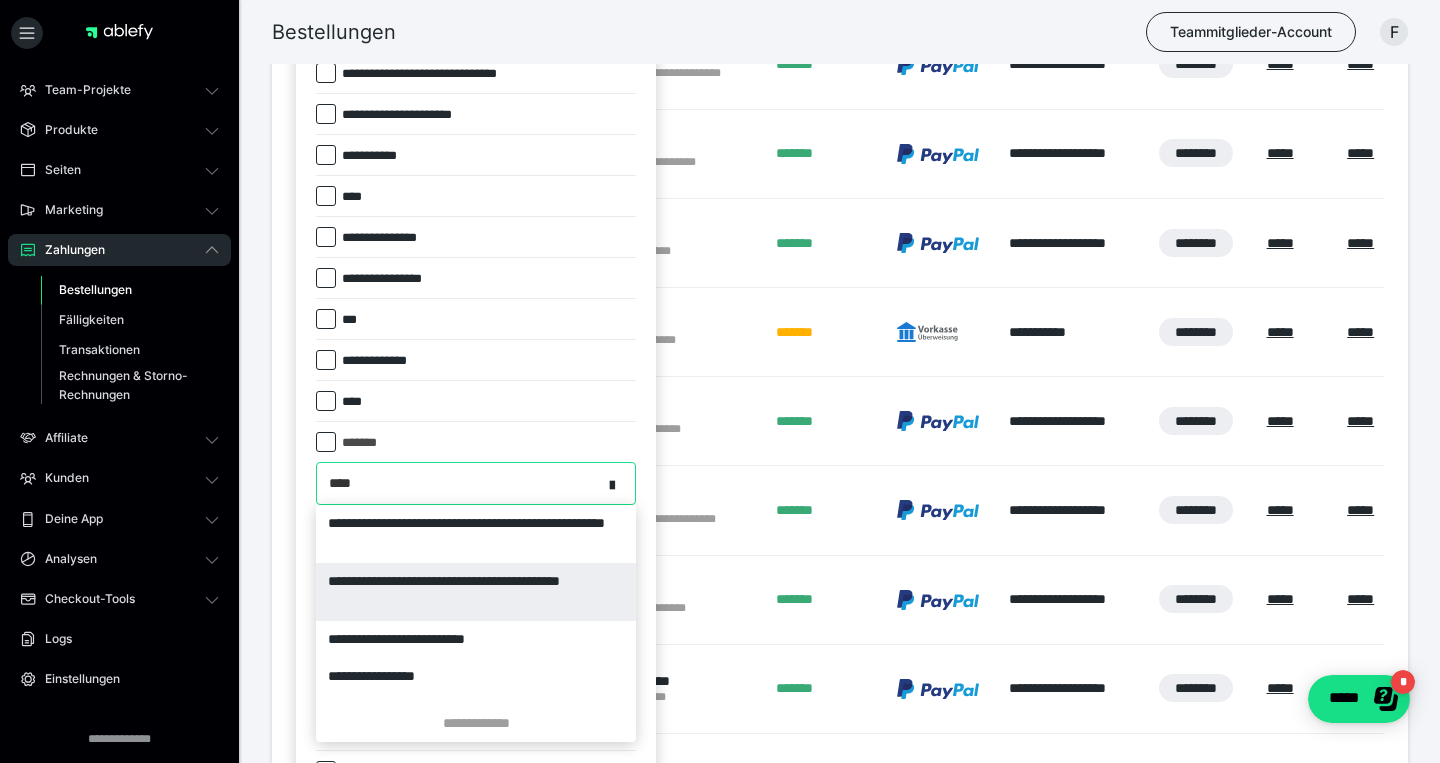 scroll, scrollTop: 457, scrollLeft: 0, axis: vertical 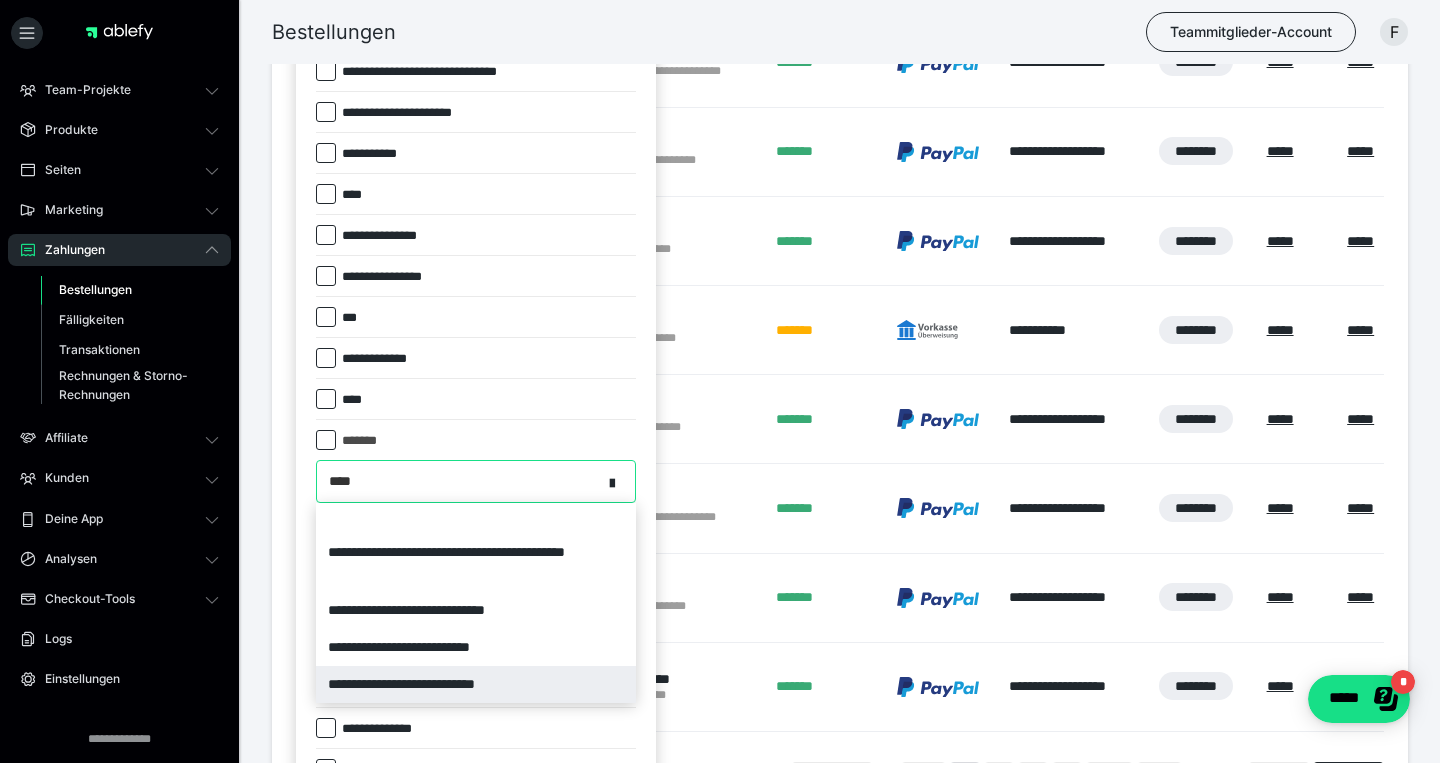 click on "**********" at bounding box center [476, 684] 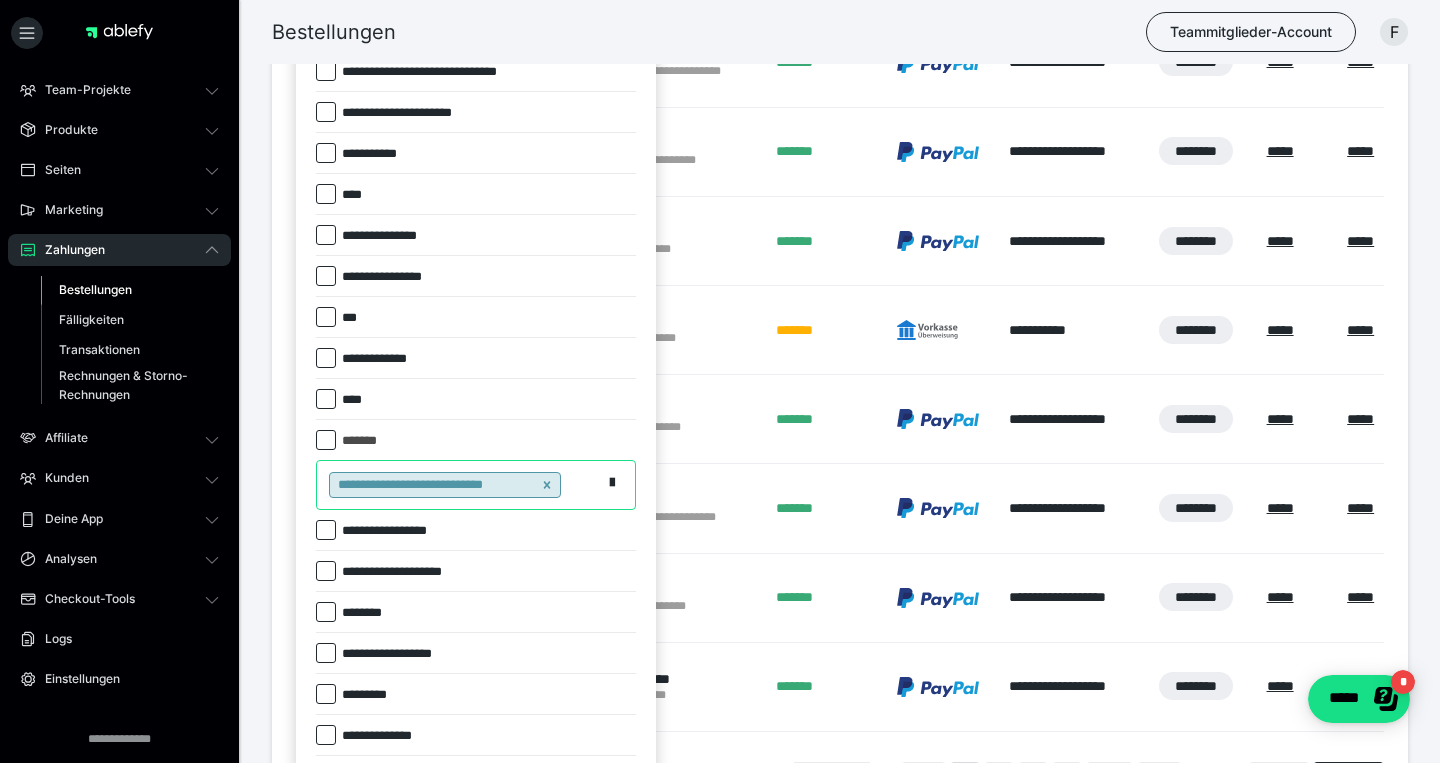 scroll, scrollTop: 0, scrollLeft: 0, axis: both 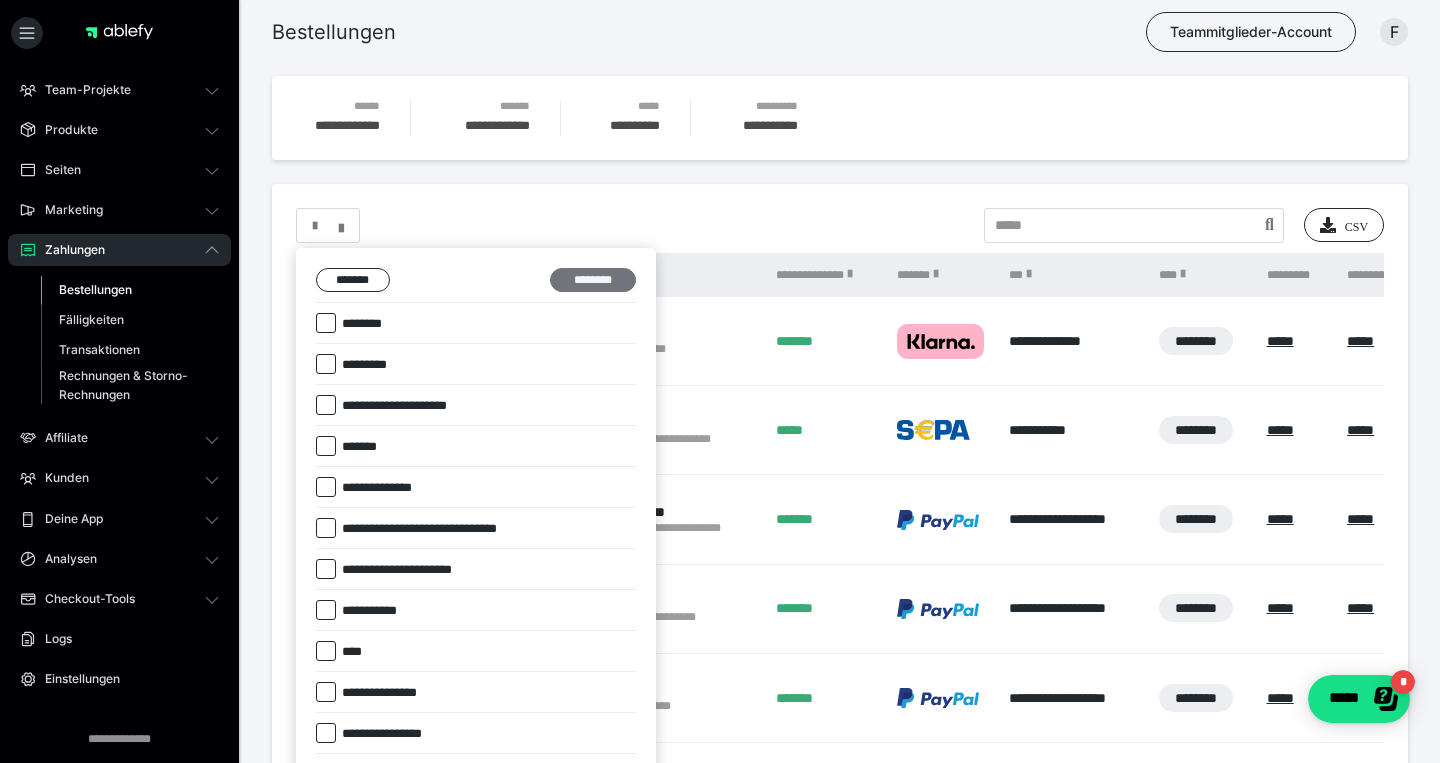 click on "********" at bounding box center (593, 280) 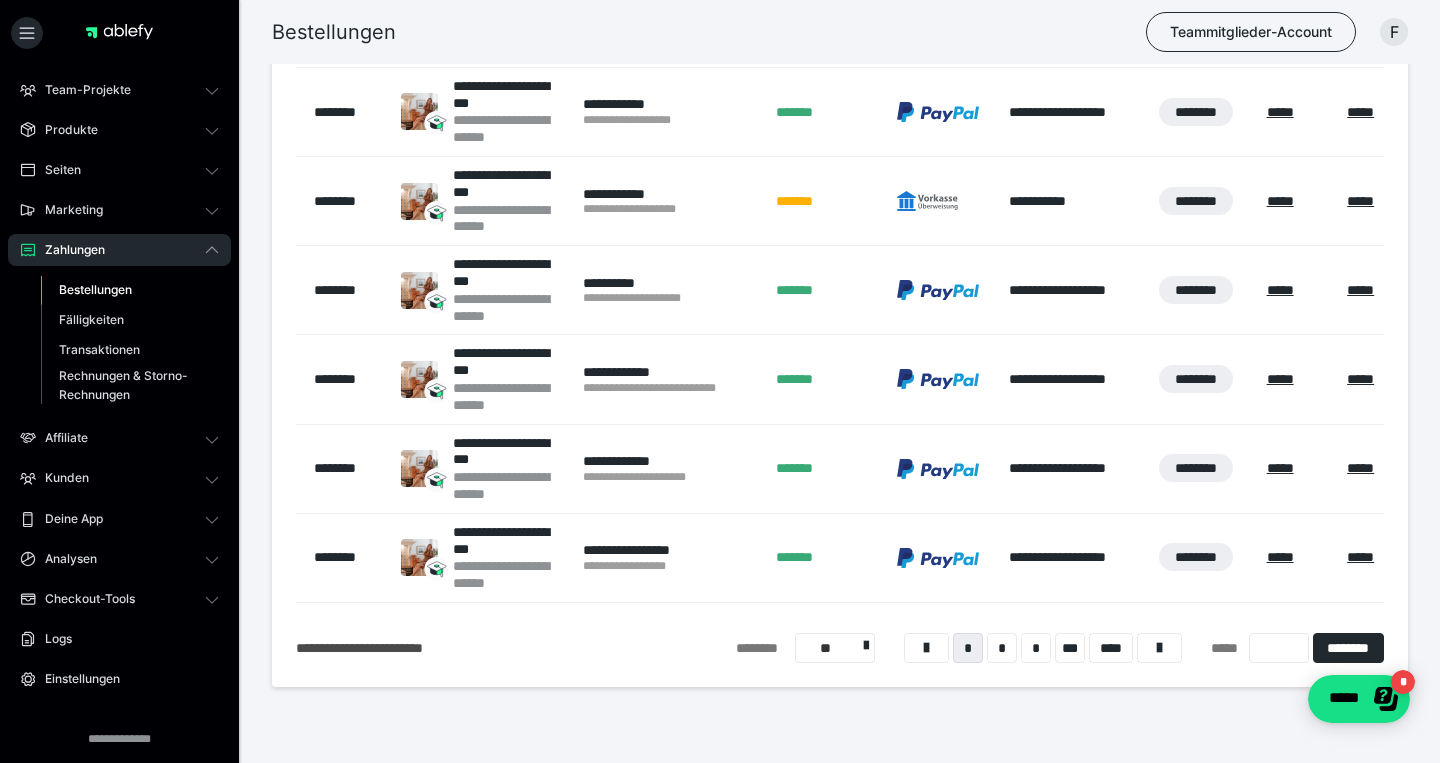 scroll, scrollTop: 634, scrollLeft: 0, axis: vertical 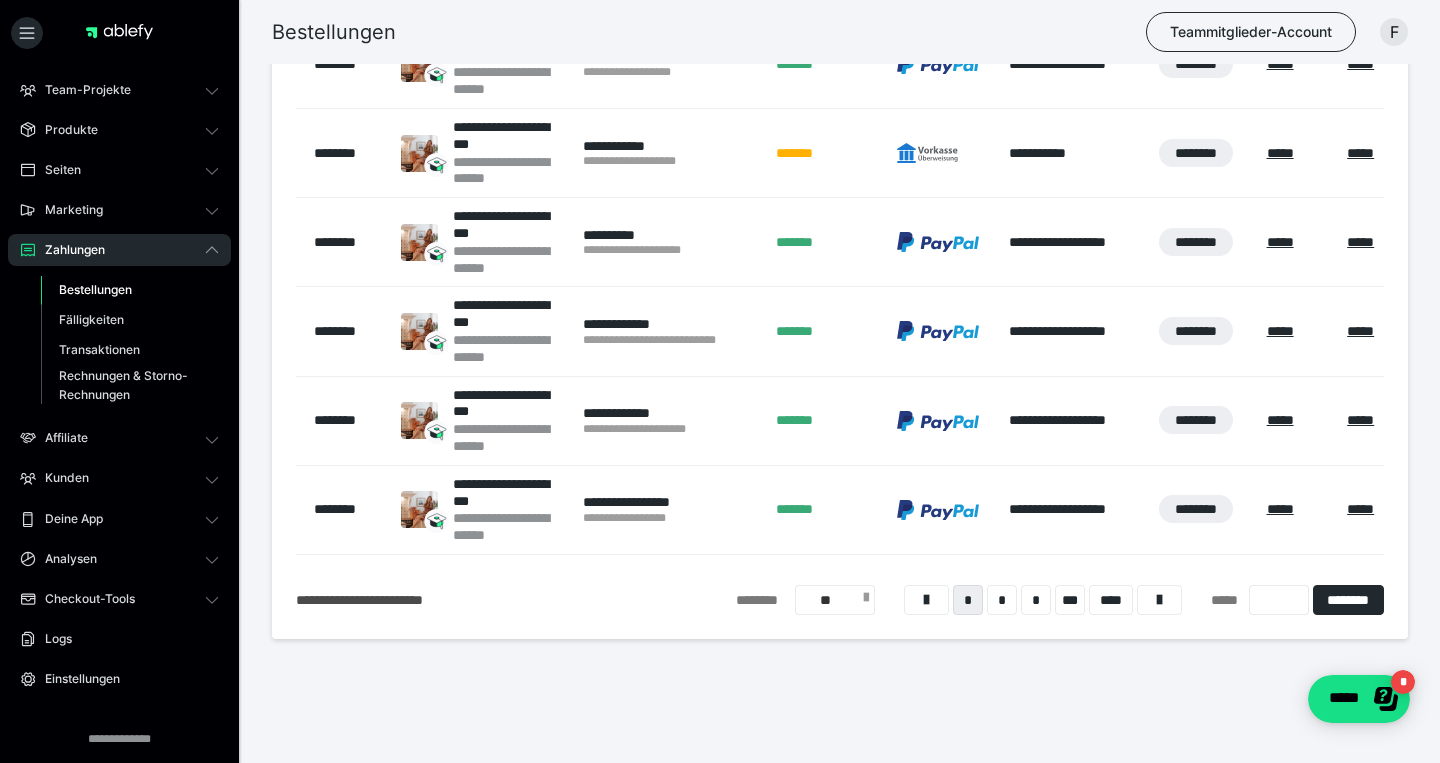 click on "**" at bounding box center (835, 600) 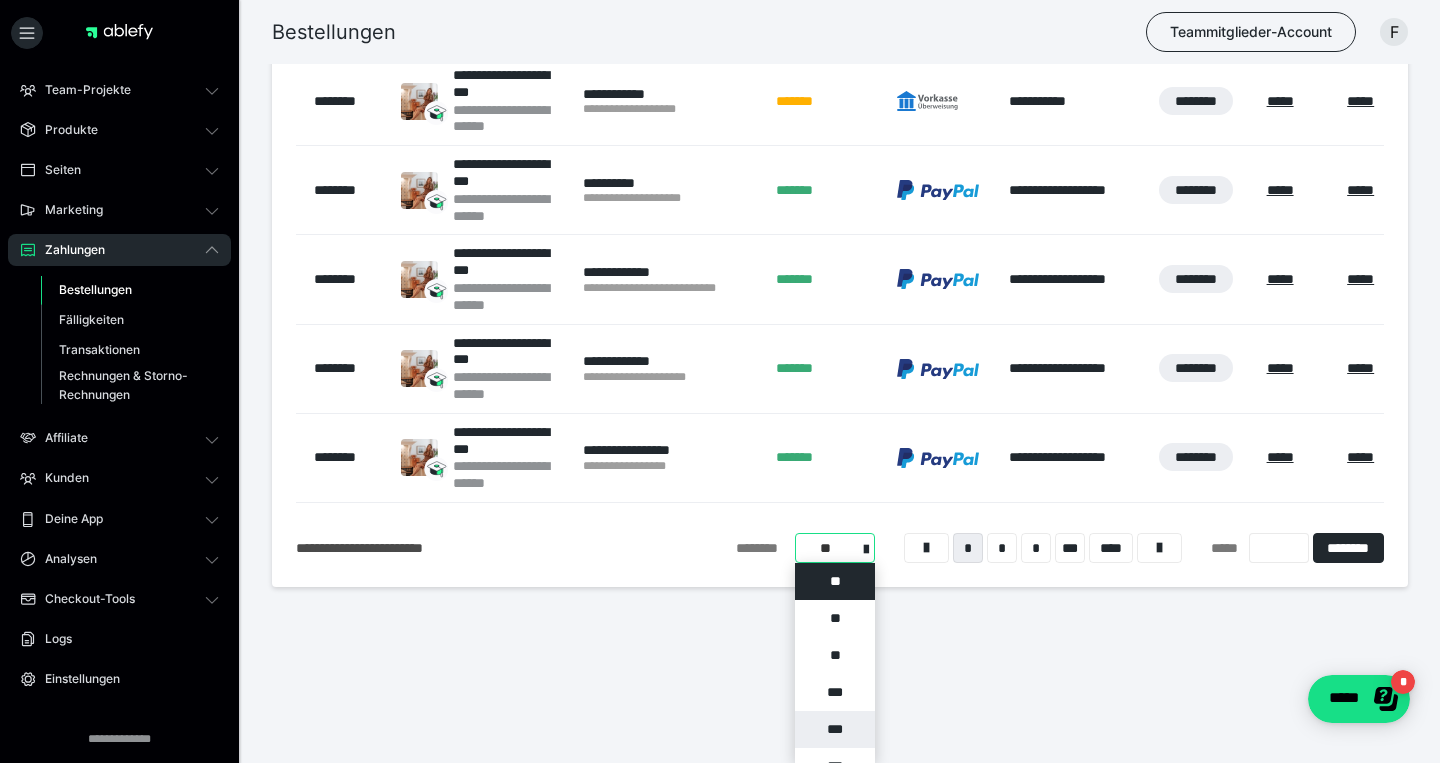 click on "***" at bounding box center [835, 729] 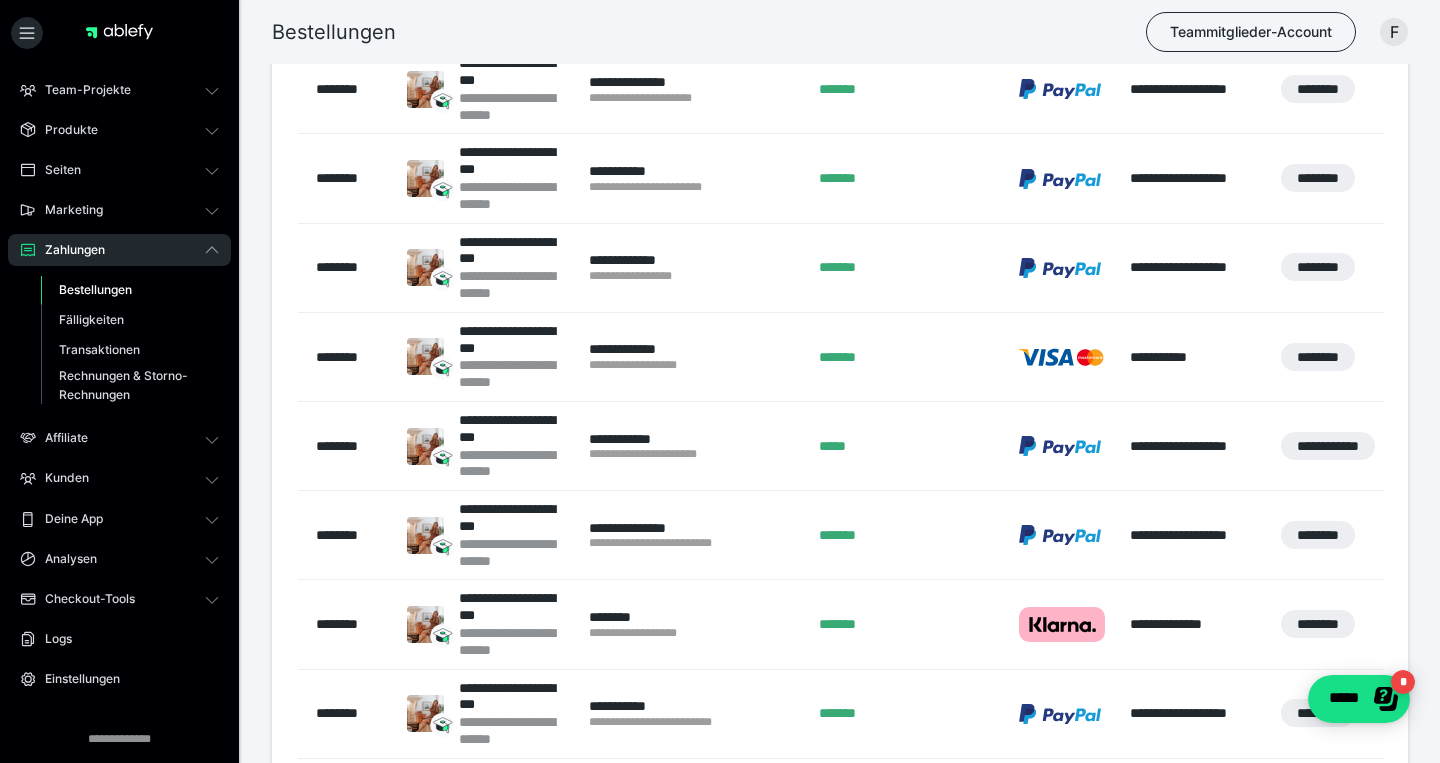 scroll, scrollTop: 17582, scrollLeft: 0, axis: vertical 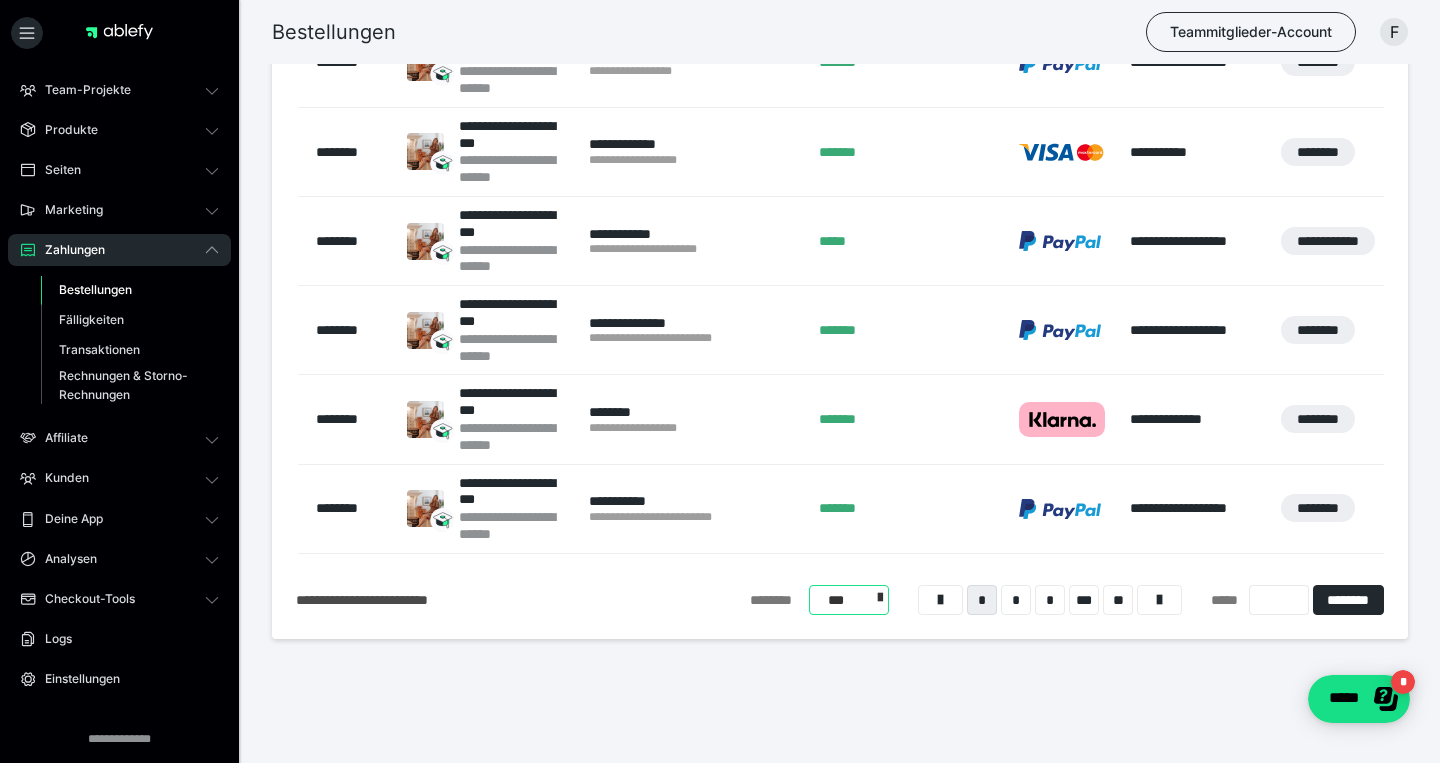 click on "**********" at bounding box center (849, 600) 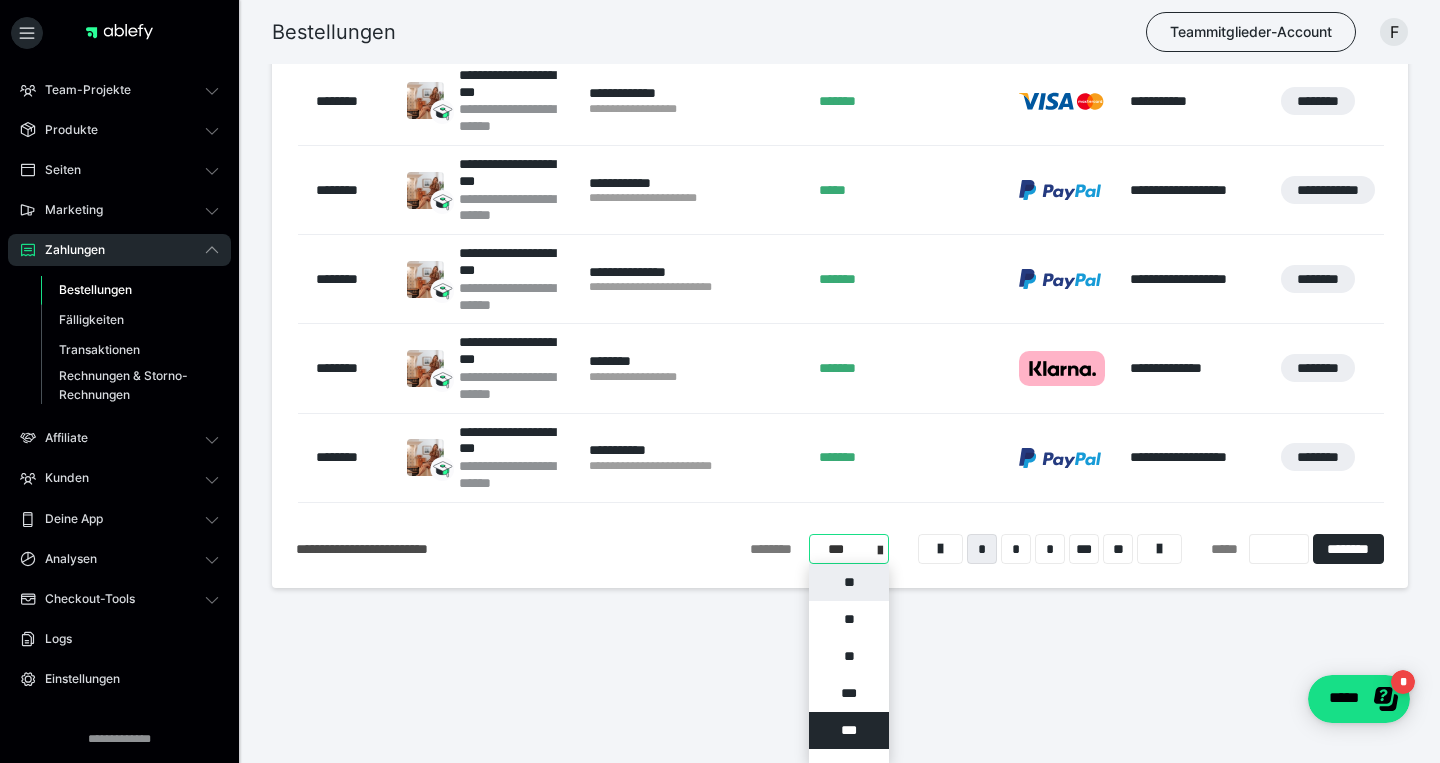 scroll, scrollTop: 17634, scrollLeft: 0, axis: vertical 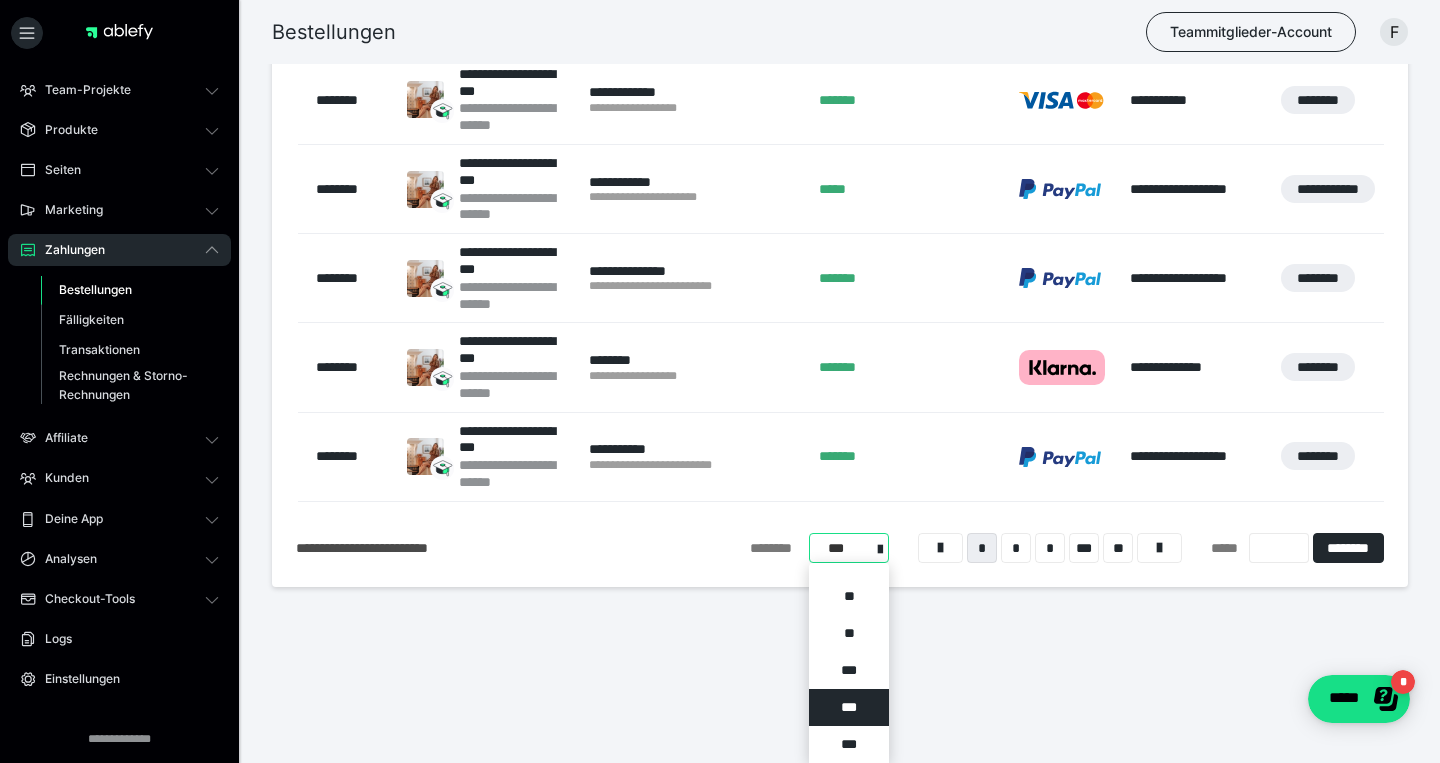 click on "**********" at bounding box center (840, -8432) 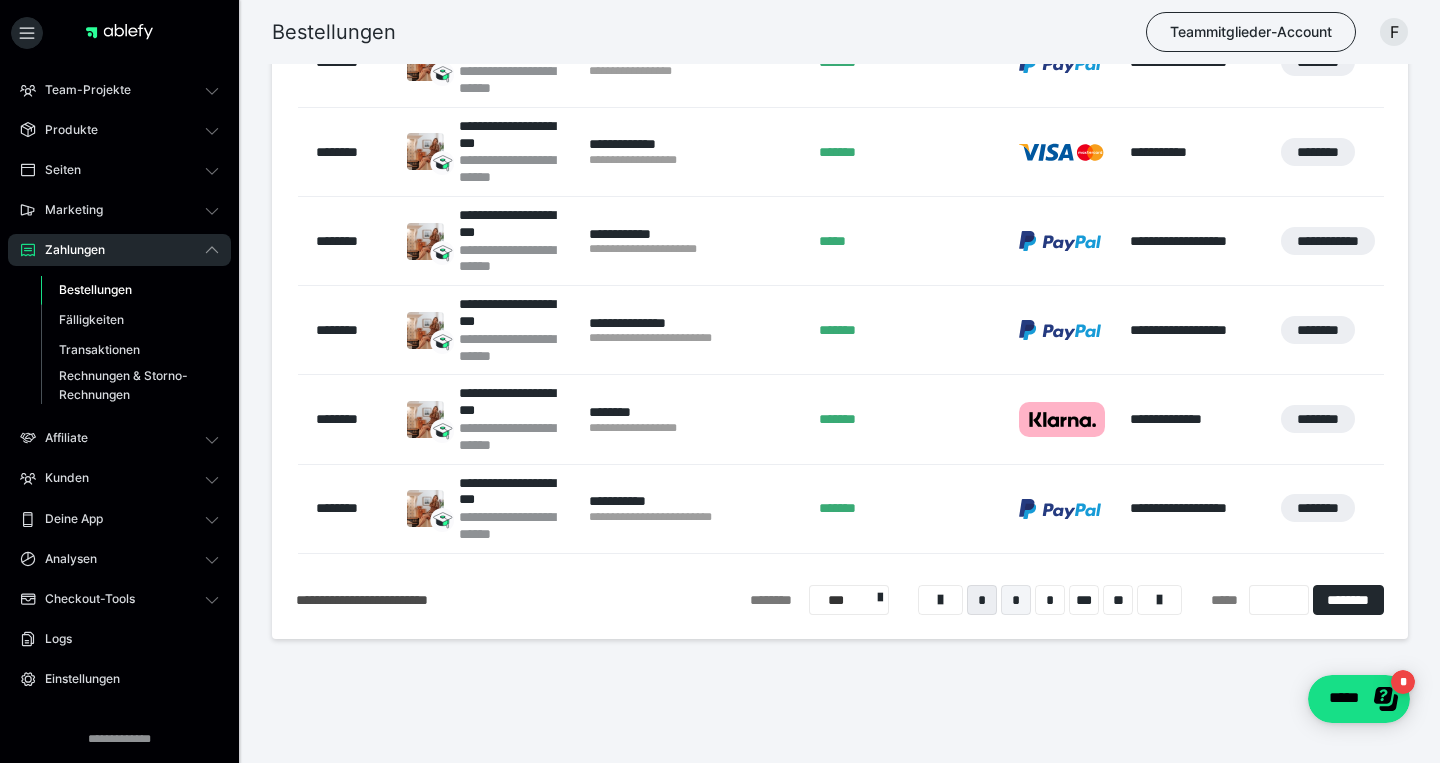 click on "*" at bounding box center [1016, 600] 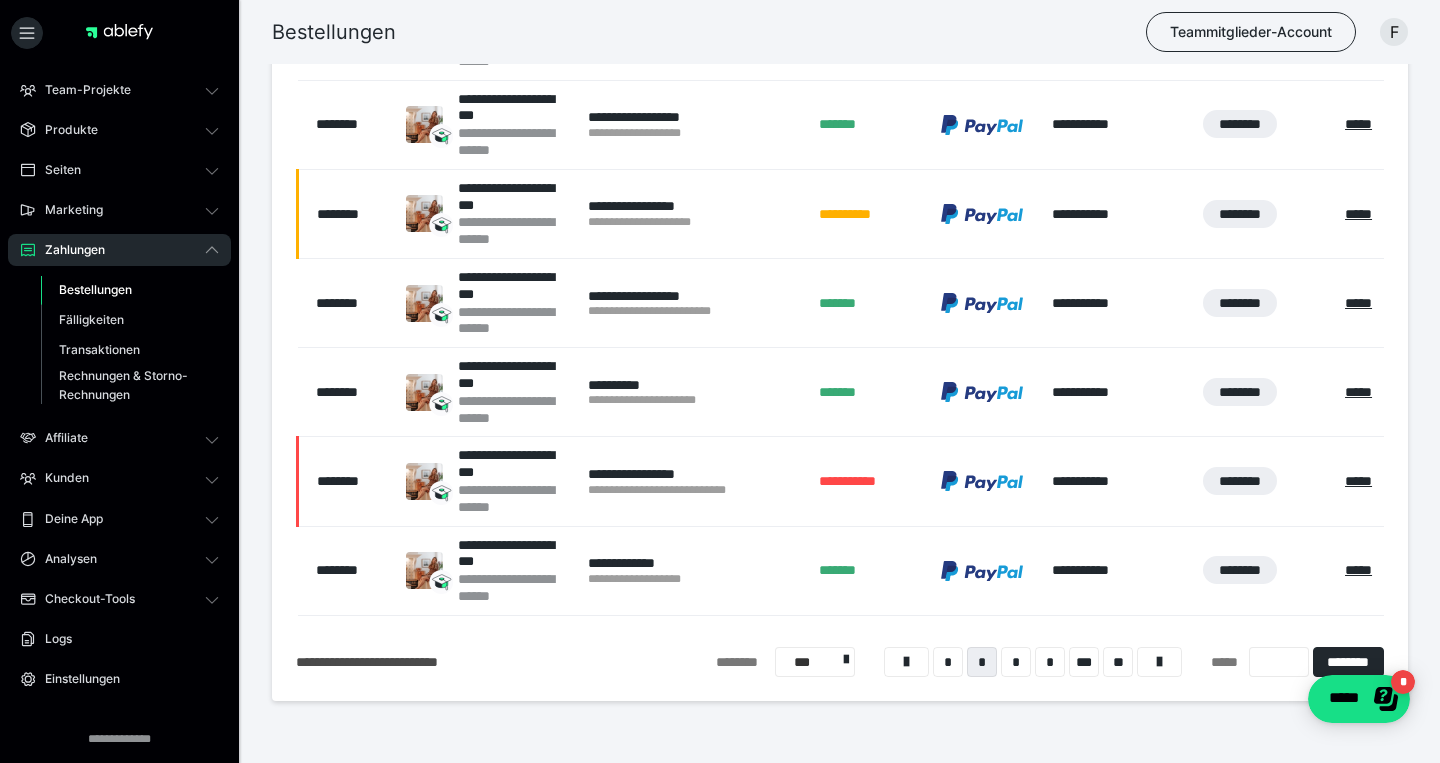 scroll, scrollTop: 17582, scrollLeft: 0, axis: vertical 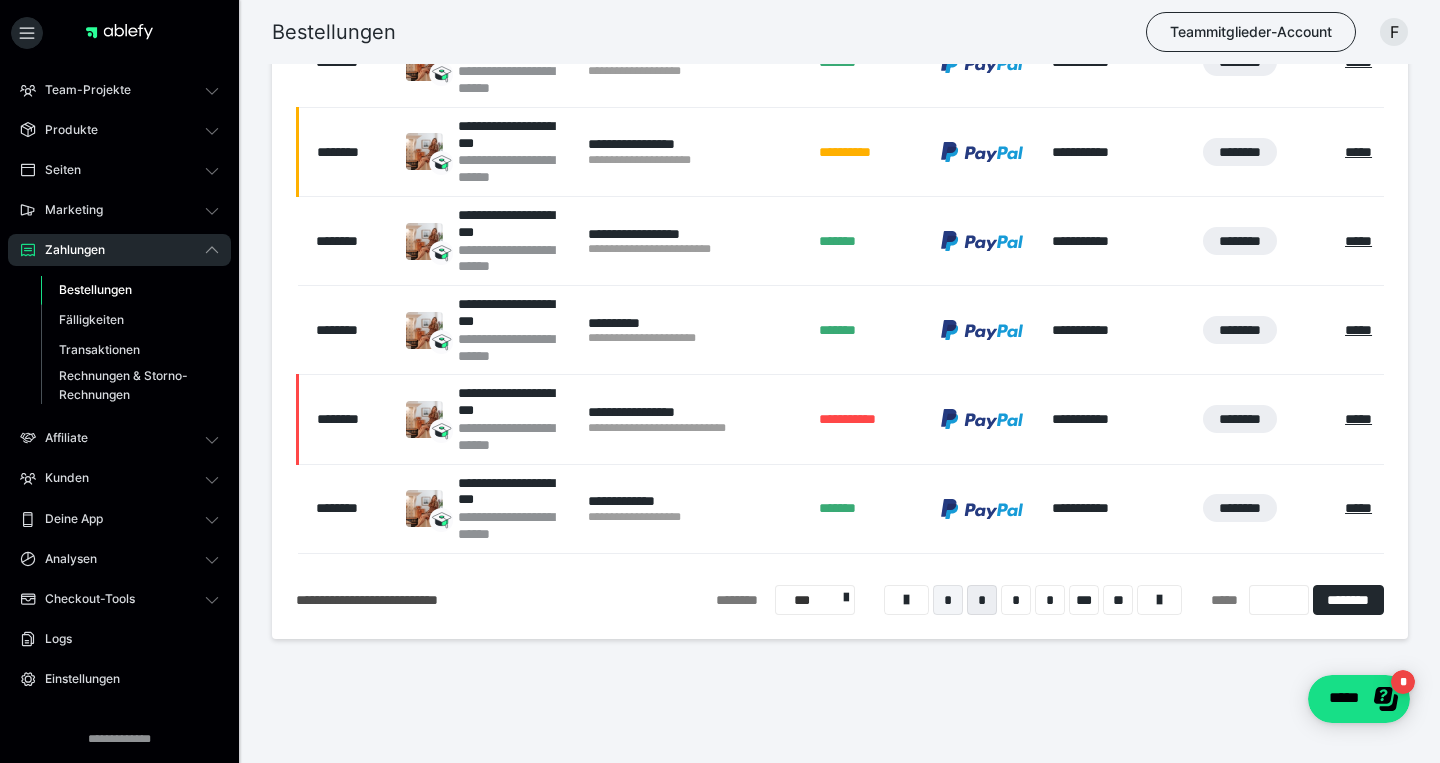 click on "*" at bounding box center [948, 600] 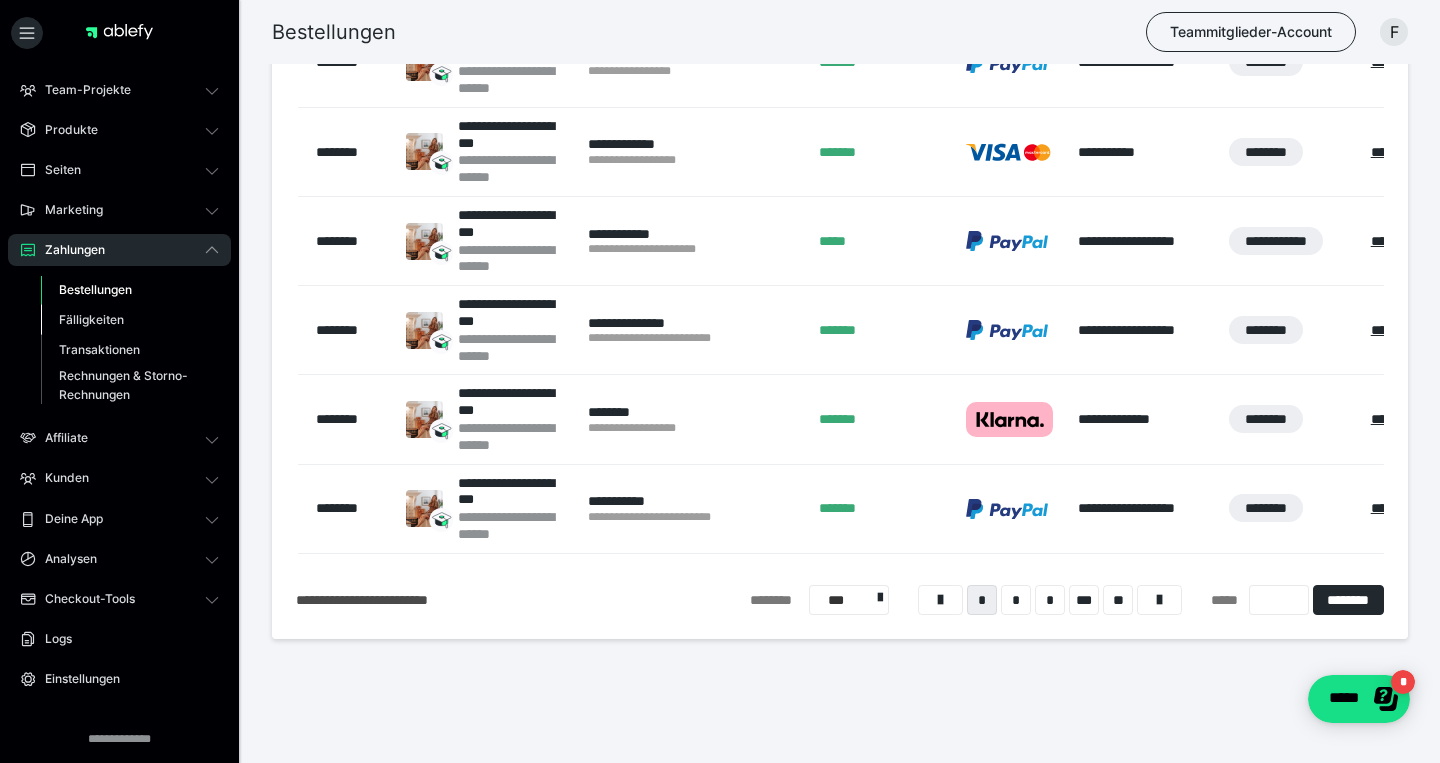 scroll, scrollTop: 124, scrollLeft: 0, axis: vertical 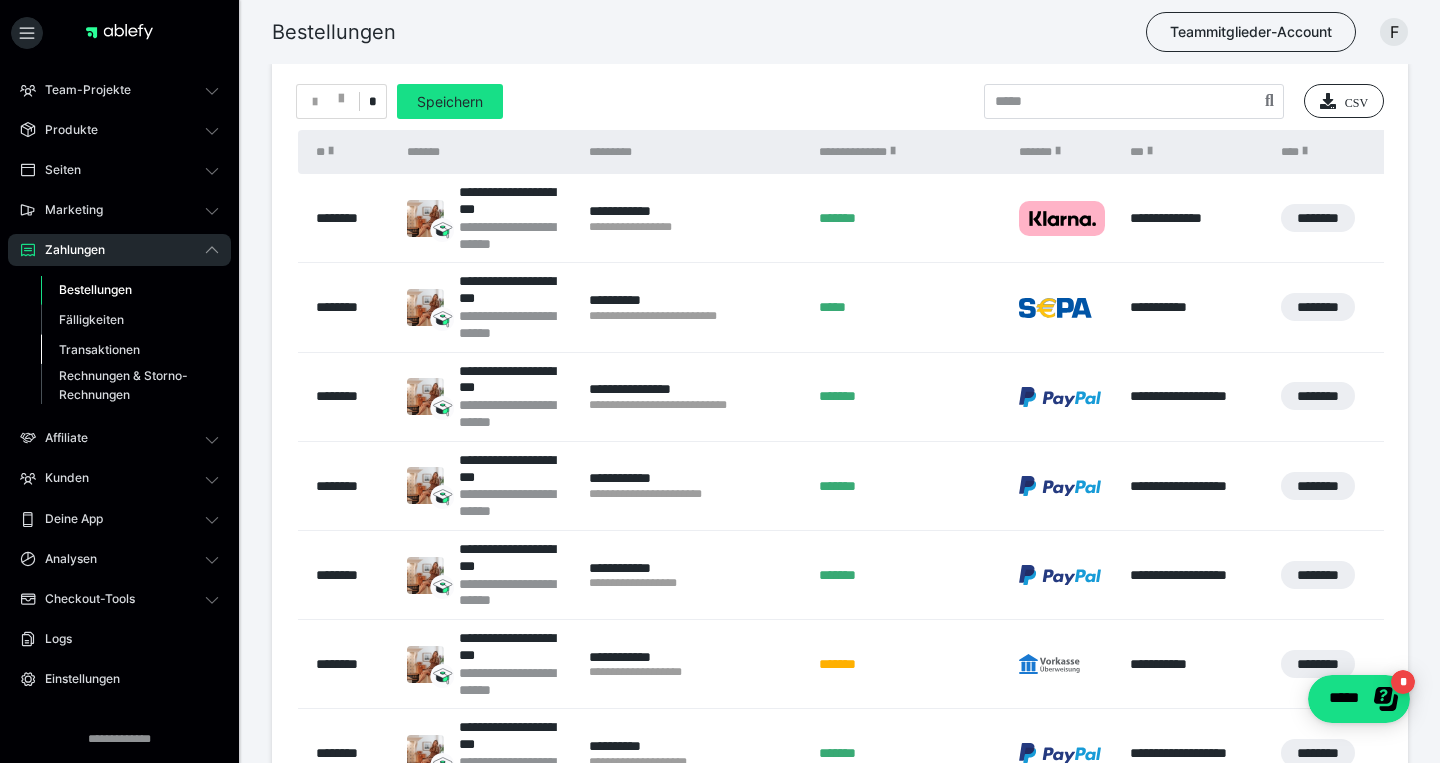 click on "Transaktionen" at bounding box center [130, 350] 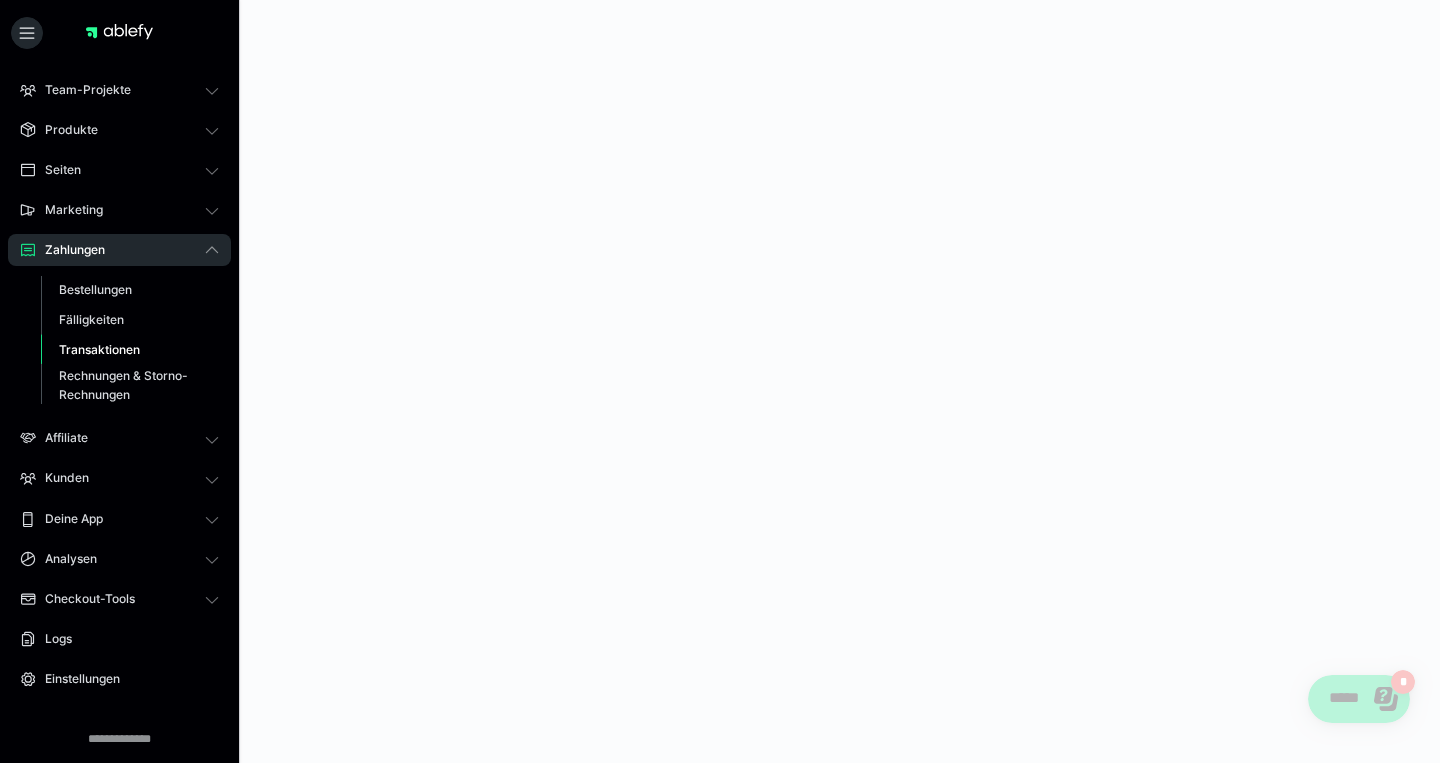 scroll, scrollTop: 0, scrollLeft: 0, axis: both 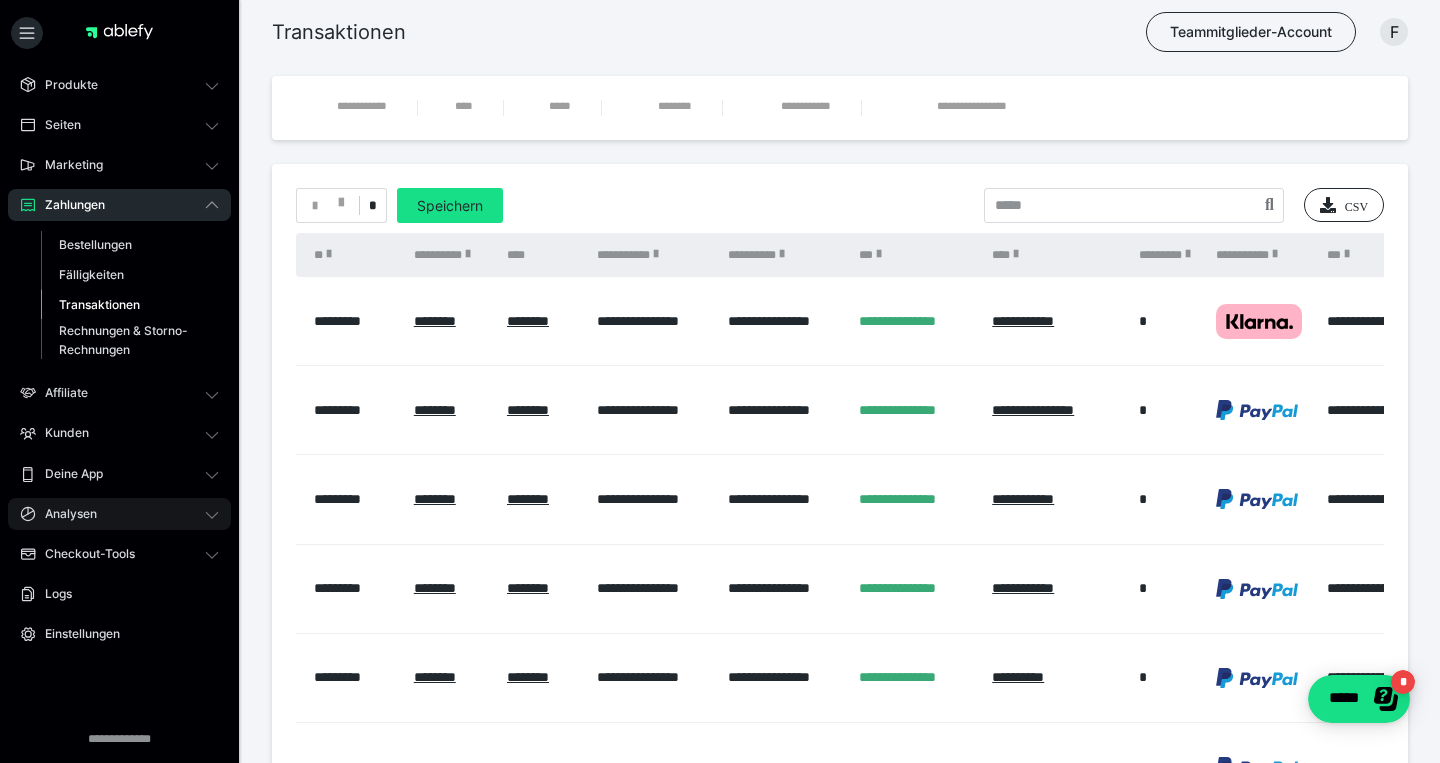 click on "Analysen" at bounding box center (119, 514) 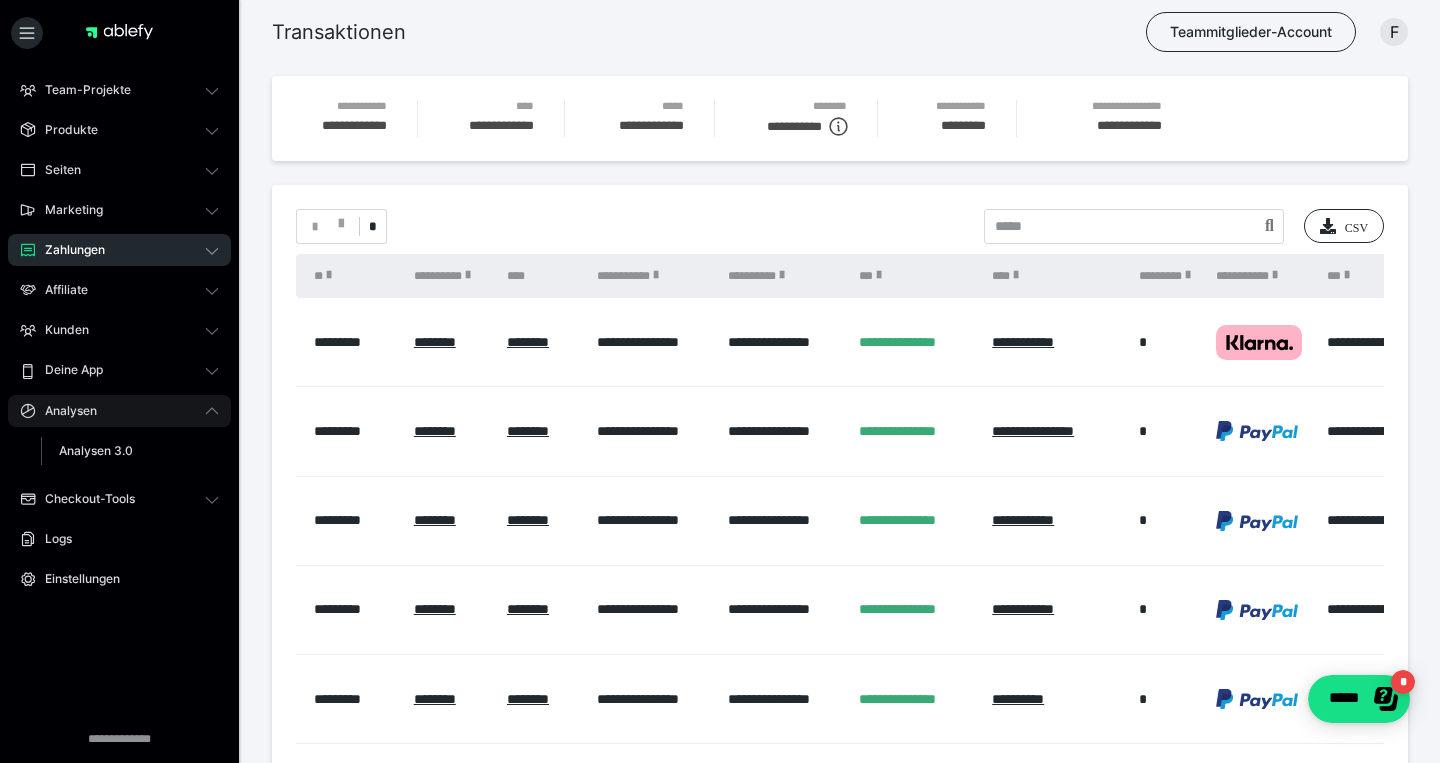 scroll, scrollTop: 0, scrollLeft: 0, axis: both 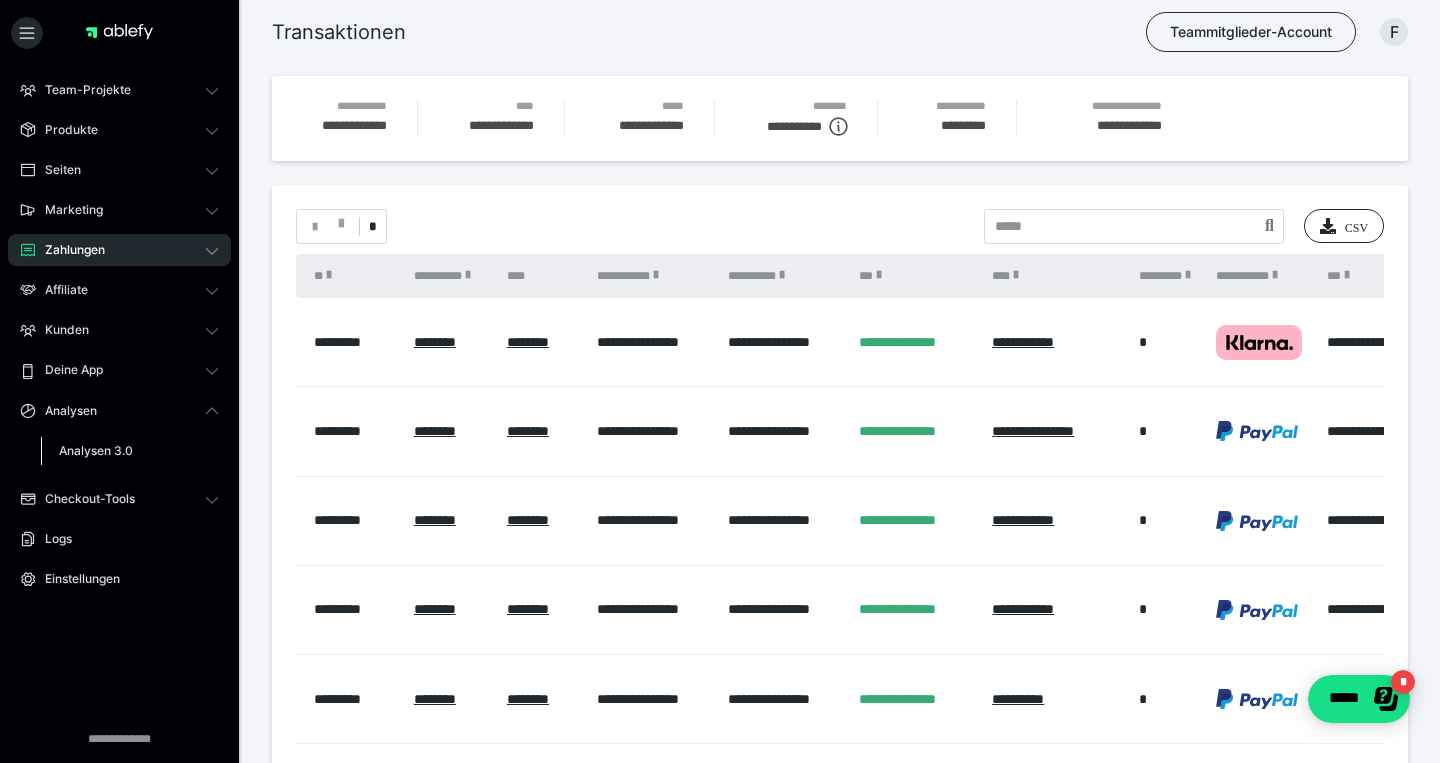 click on "Analysen 3.0" at bounding box center [96, 450] 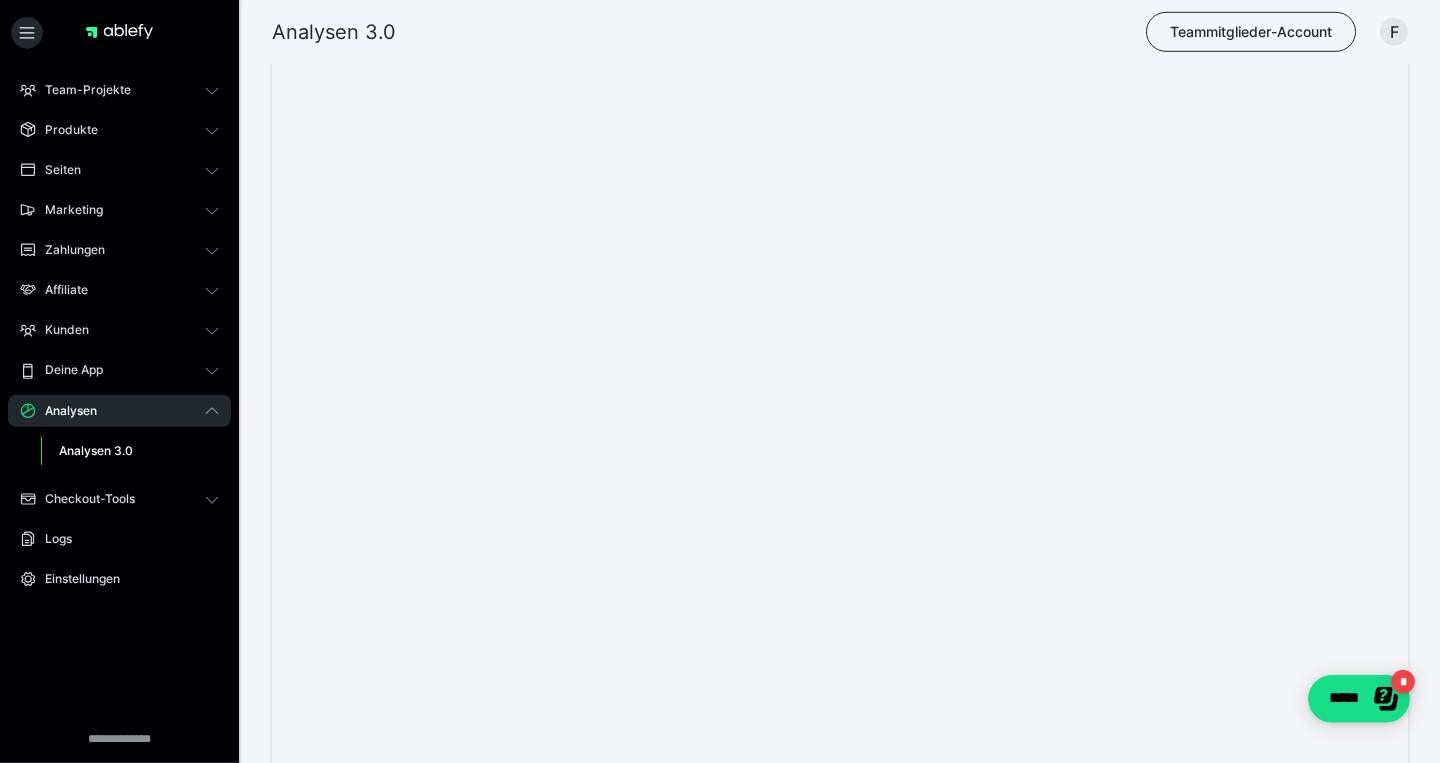 scroll, scrollTop: 0, scrollLeft: 0, axis: both 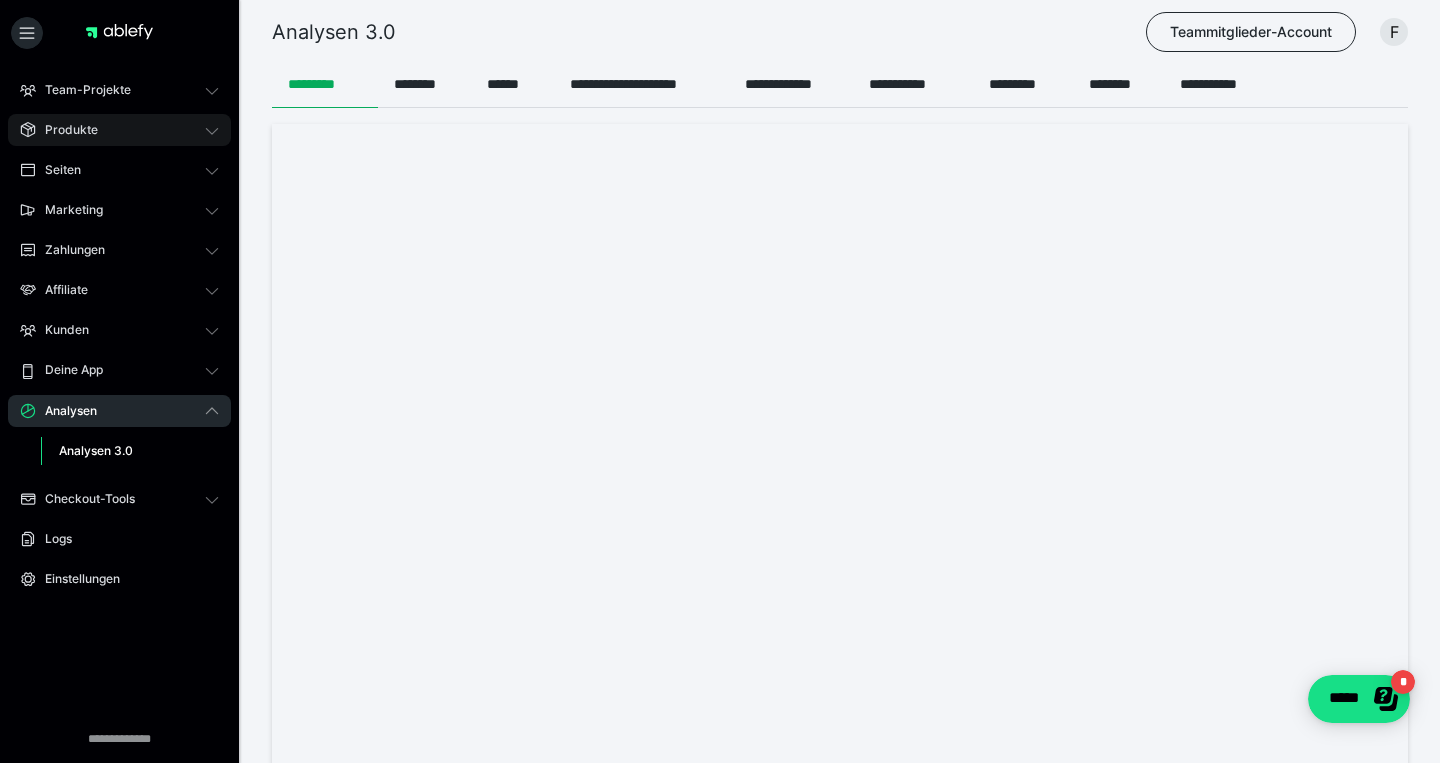 click on "Produkte" at bounding box center (119, 130) 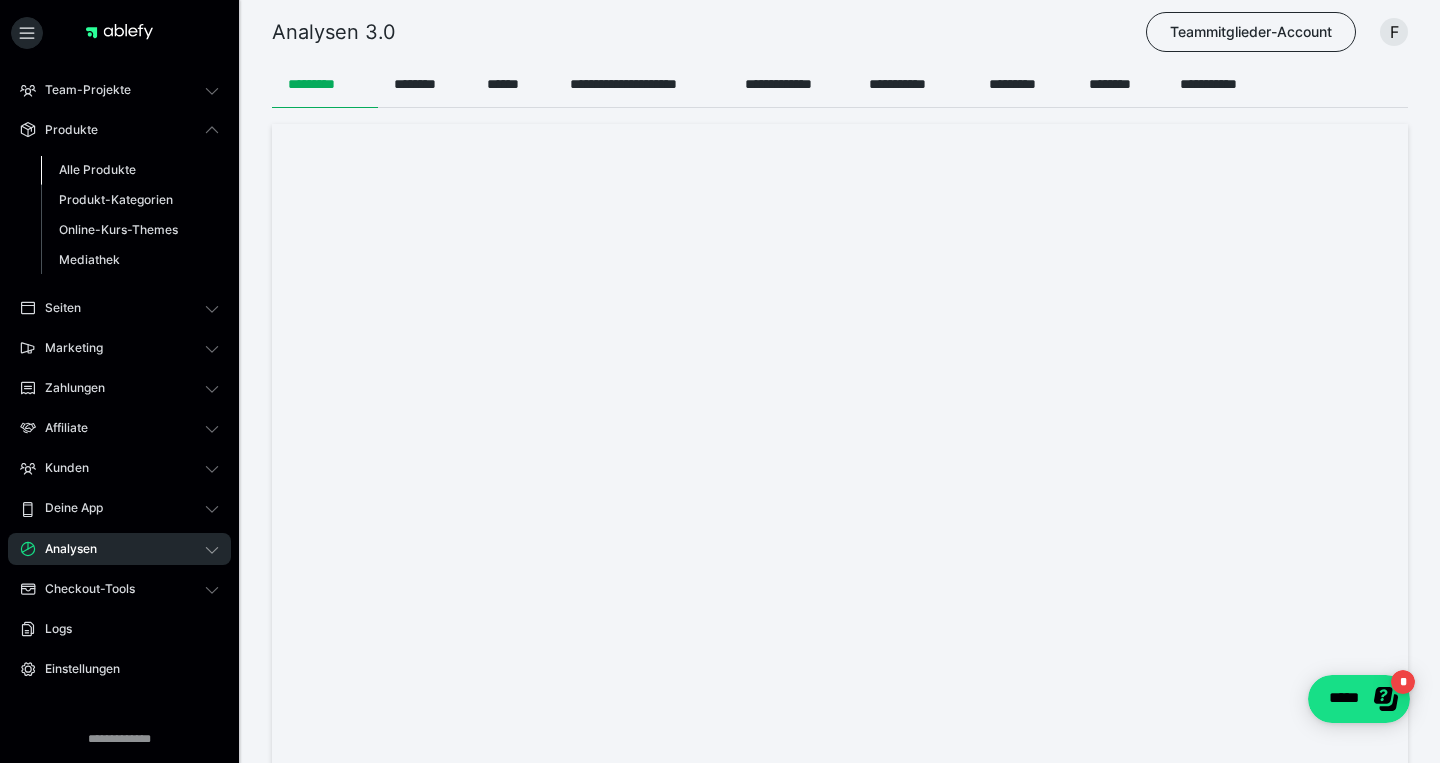 click on "Alle Produkte" at bounding box center (130, 170) 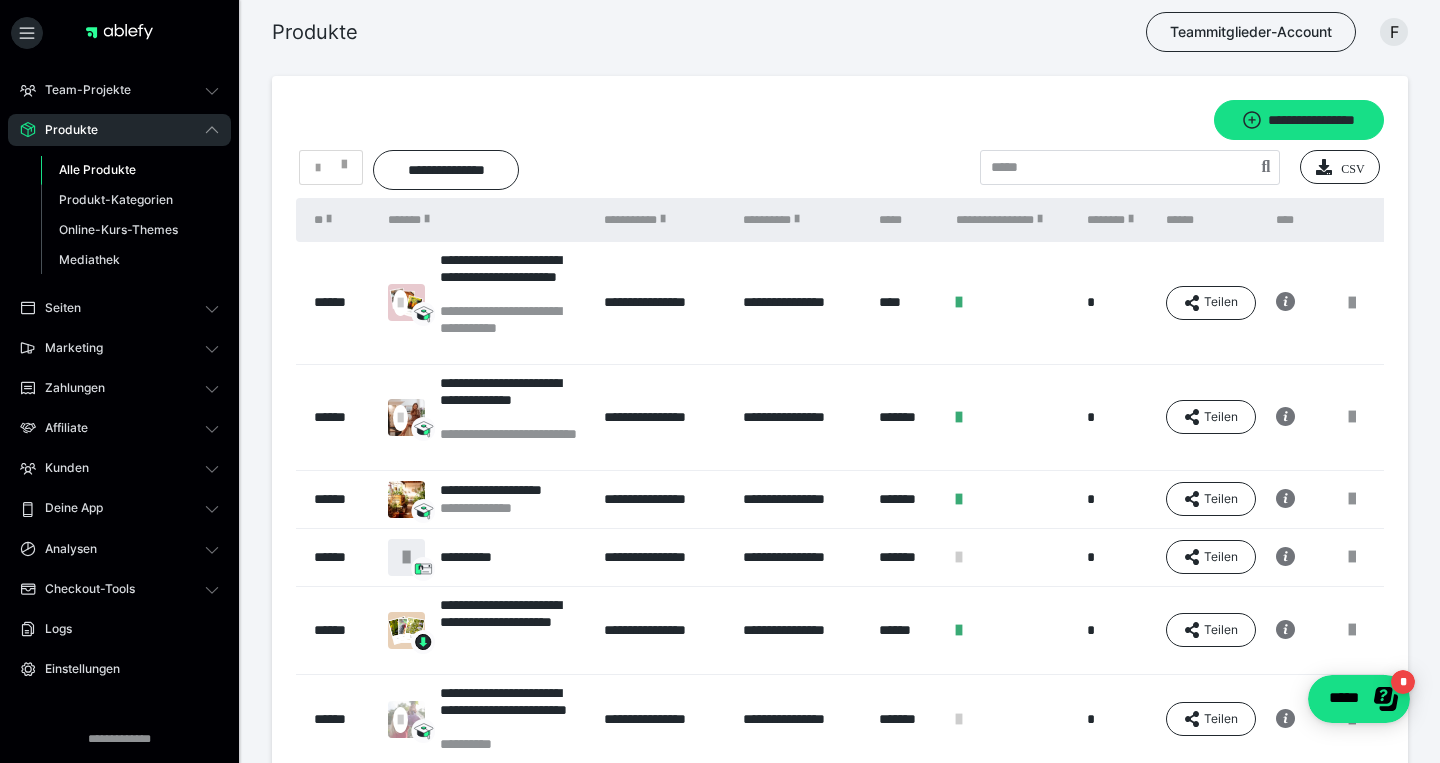 scroll, scrollTop: 533, scrollLeft: 0, axis: vertical 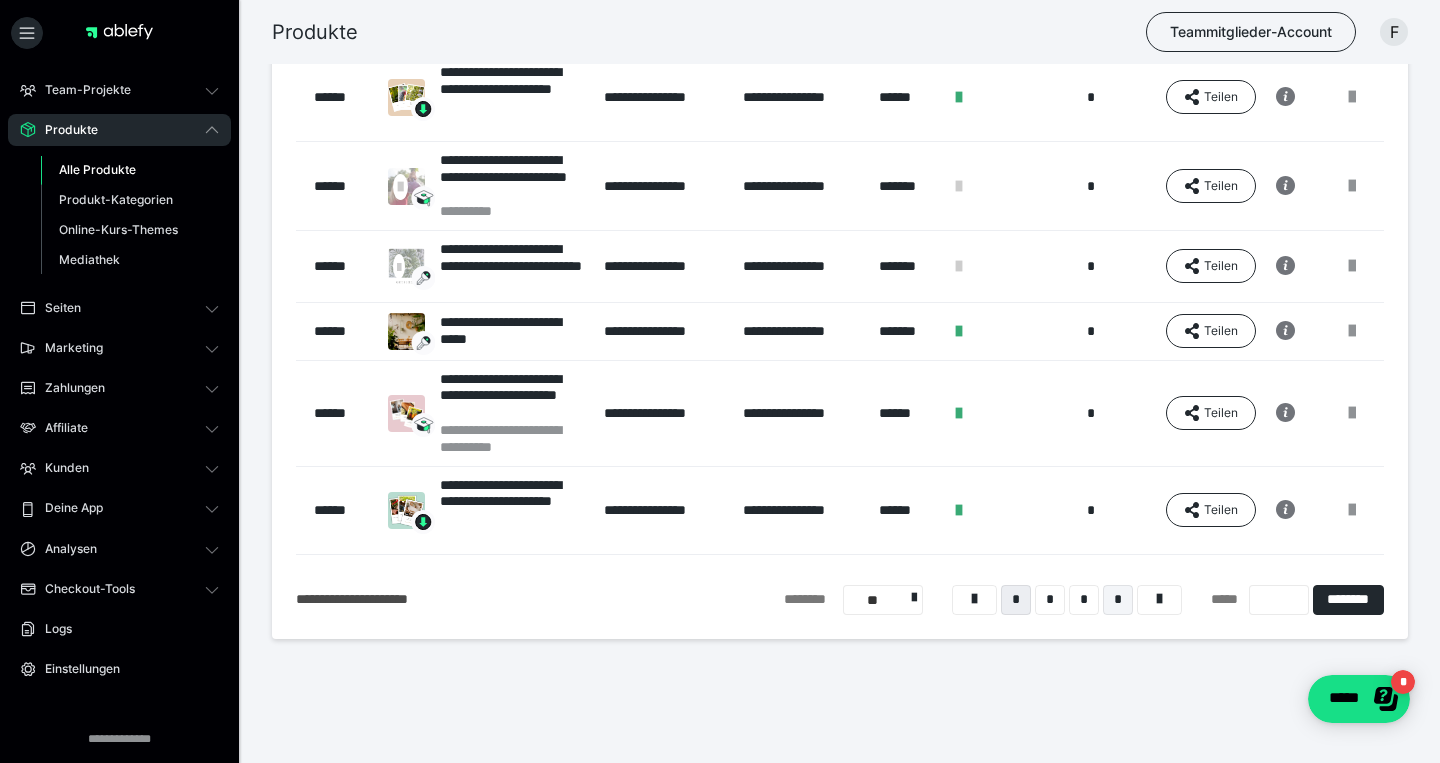 click on "*" at bounding box center (1118, 600) 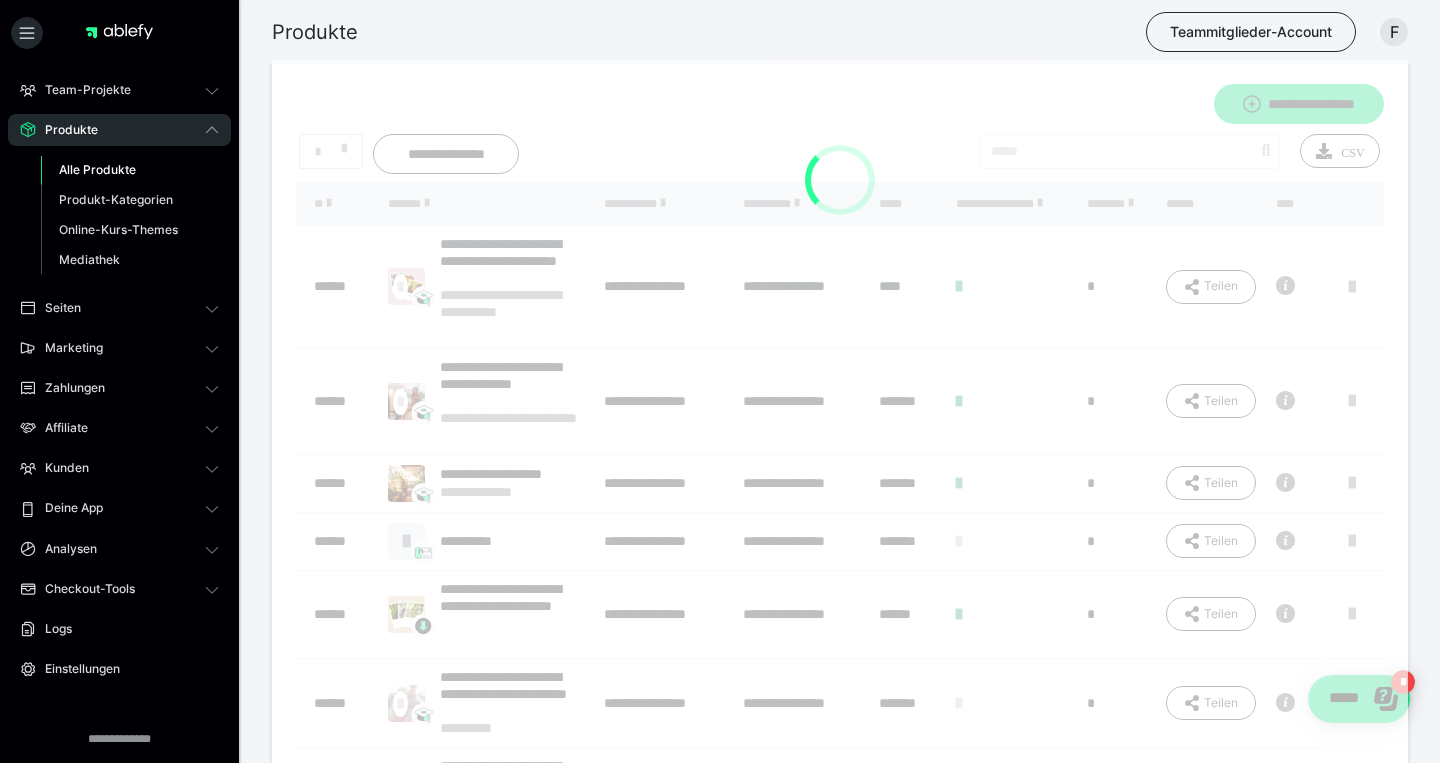 scroll, scrollTop: 13, scrollLeft: 0, axis: vertical 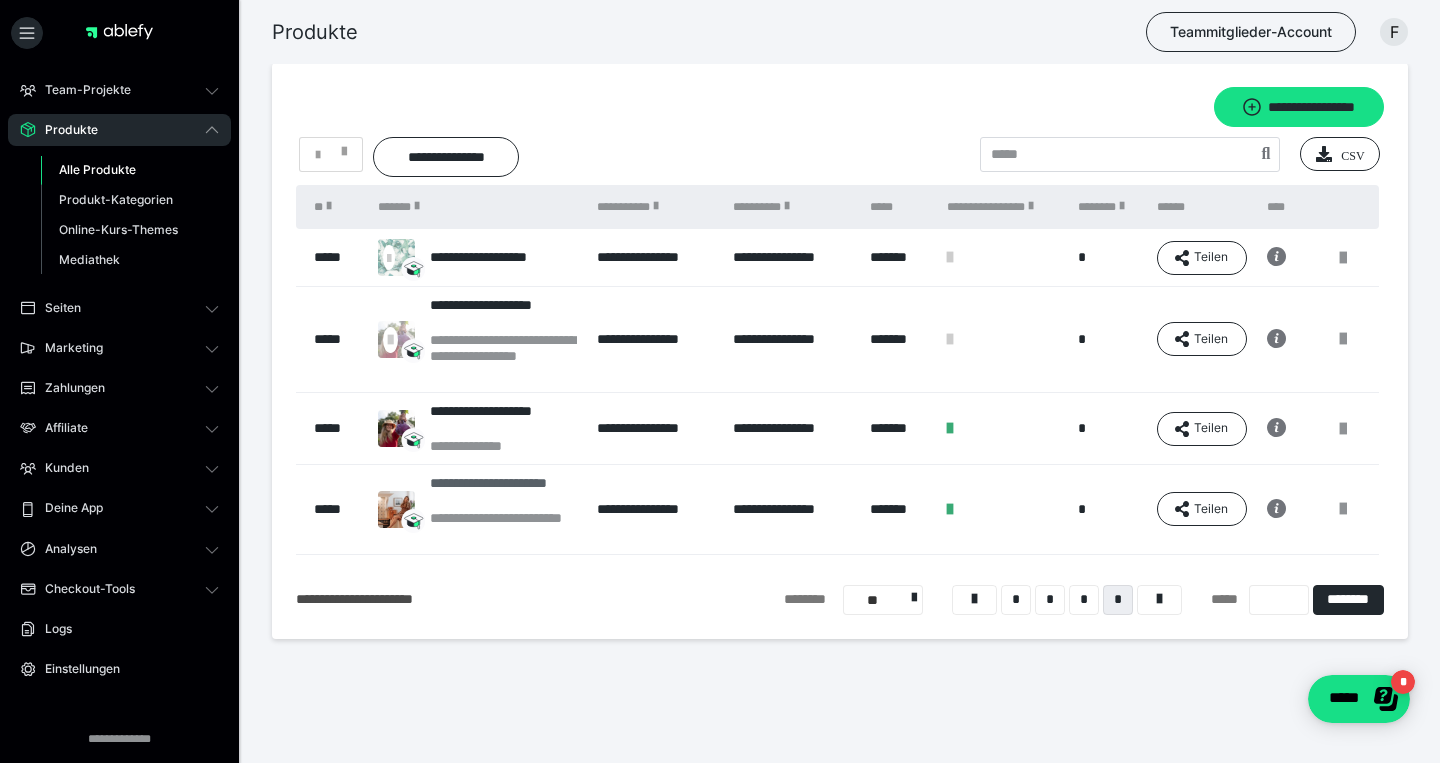 click on "**********" at bounding box center (503, 492) 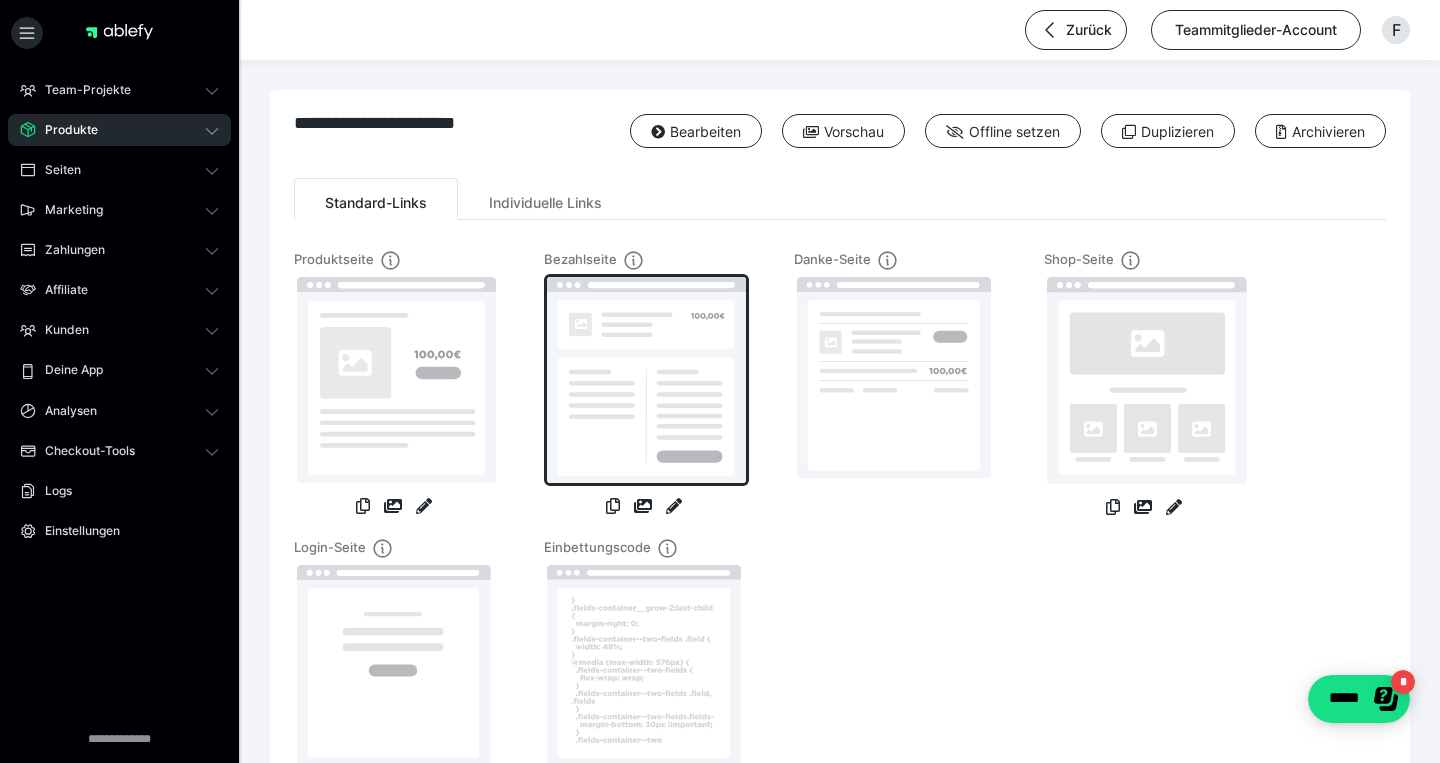 click at bounding box center [646, 380] 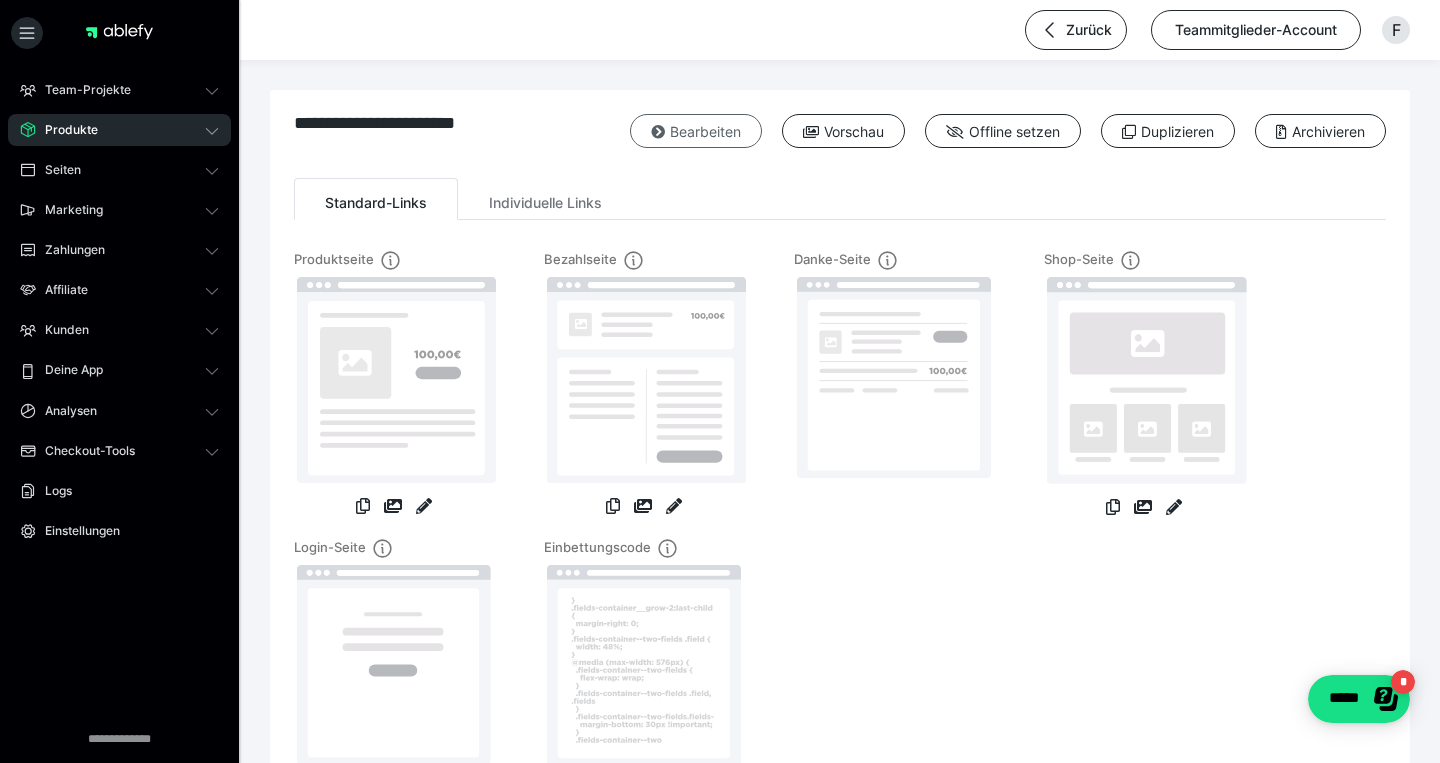 click on "Bearbeiten" at bounding box center [696, 131] 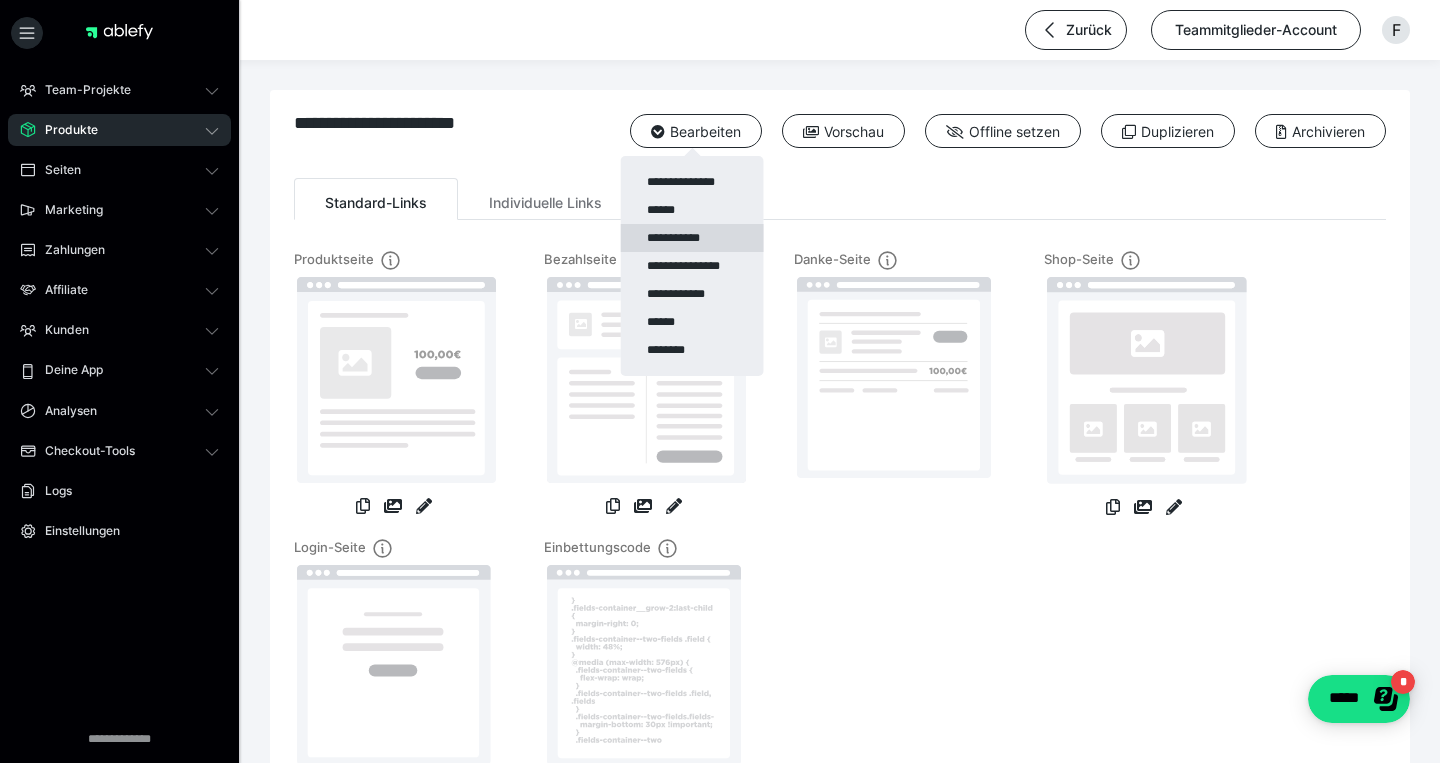 click on "**********" at bounding box center (691, 238) 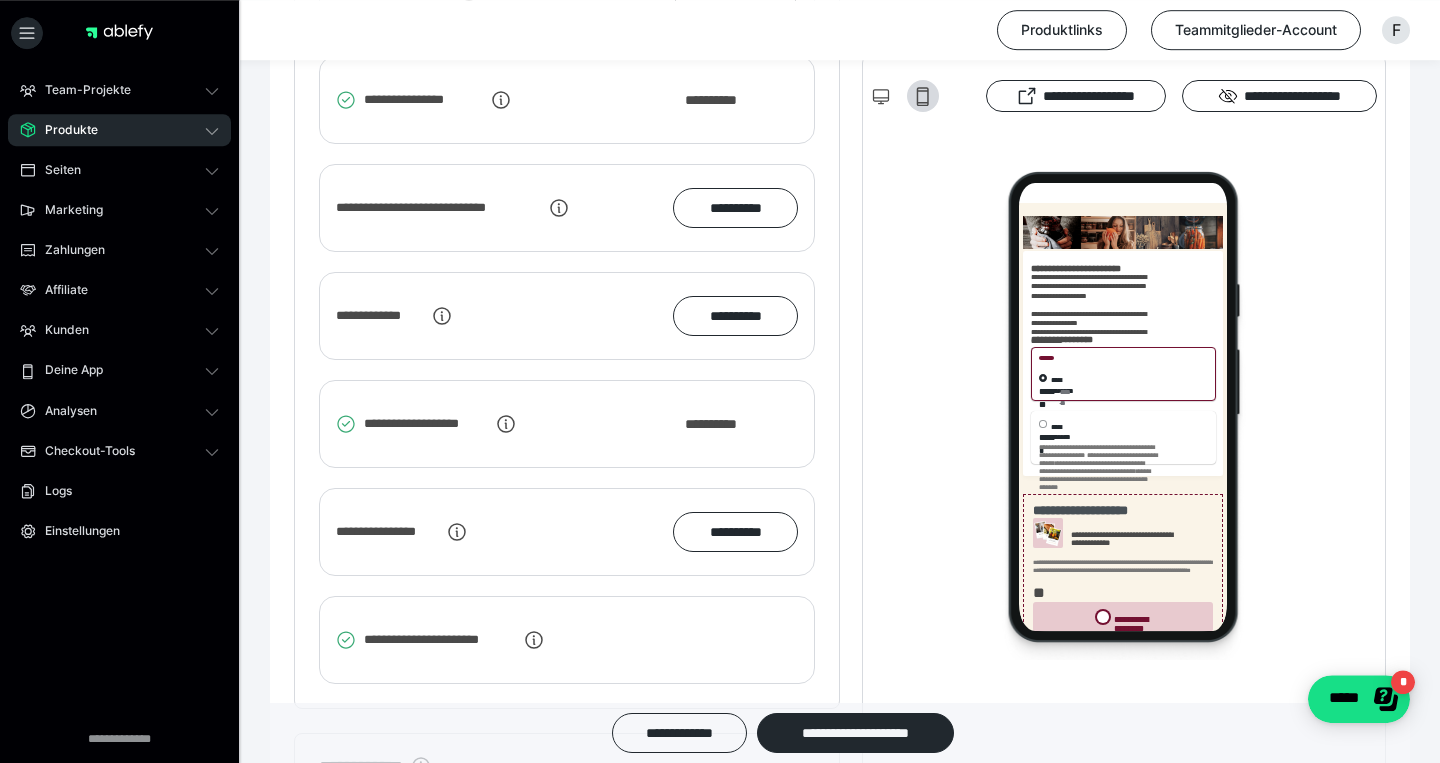 scroll, scrollTop: 3644, scrollLeft: 0, axis: vertical 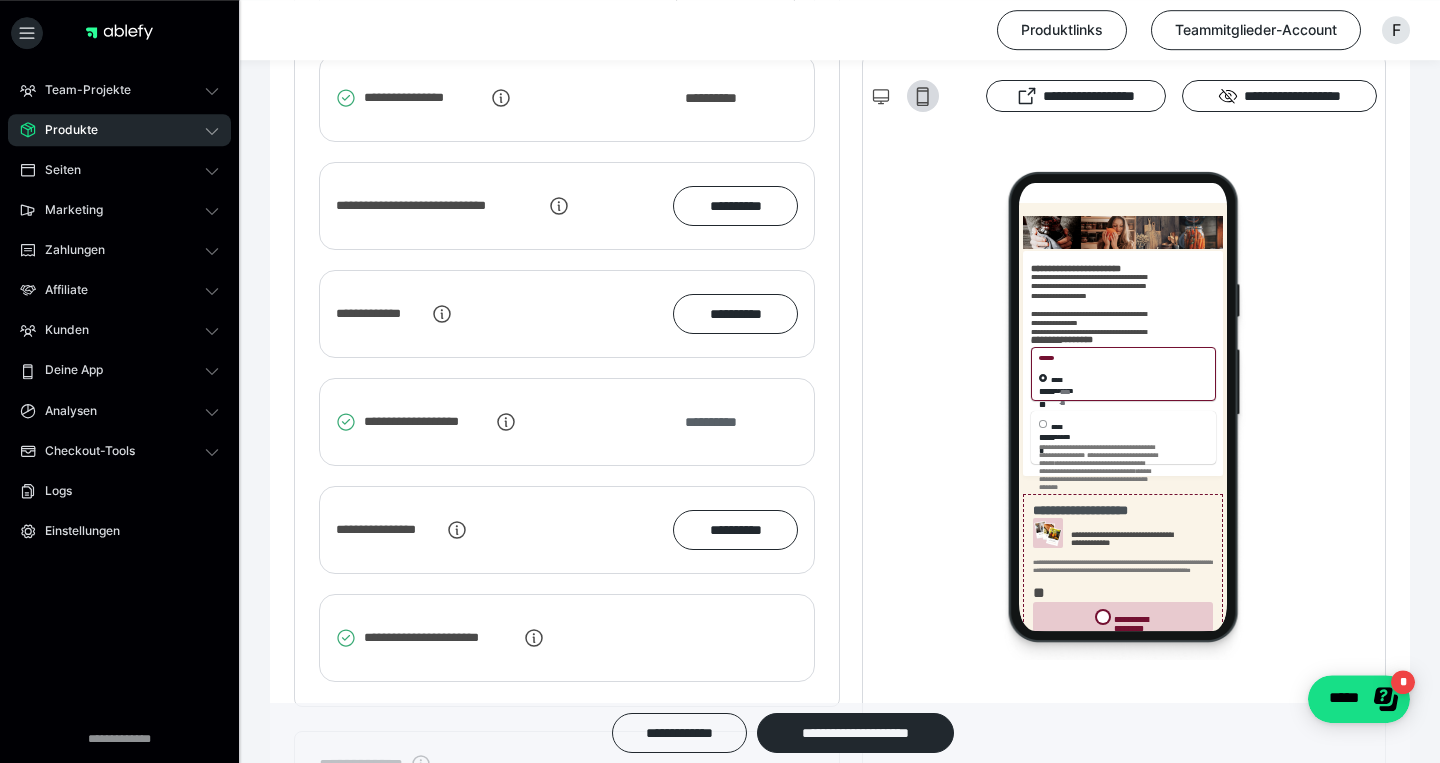 click on "**********" at bounding box center [721, 422] 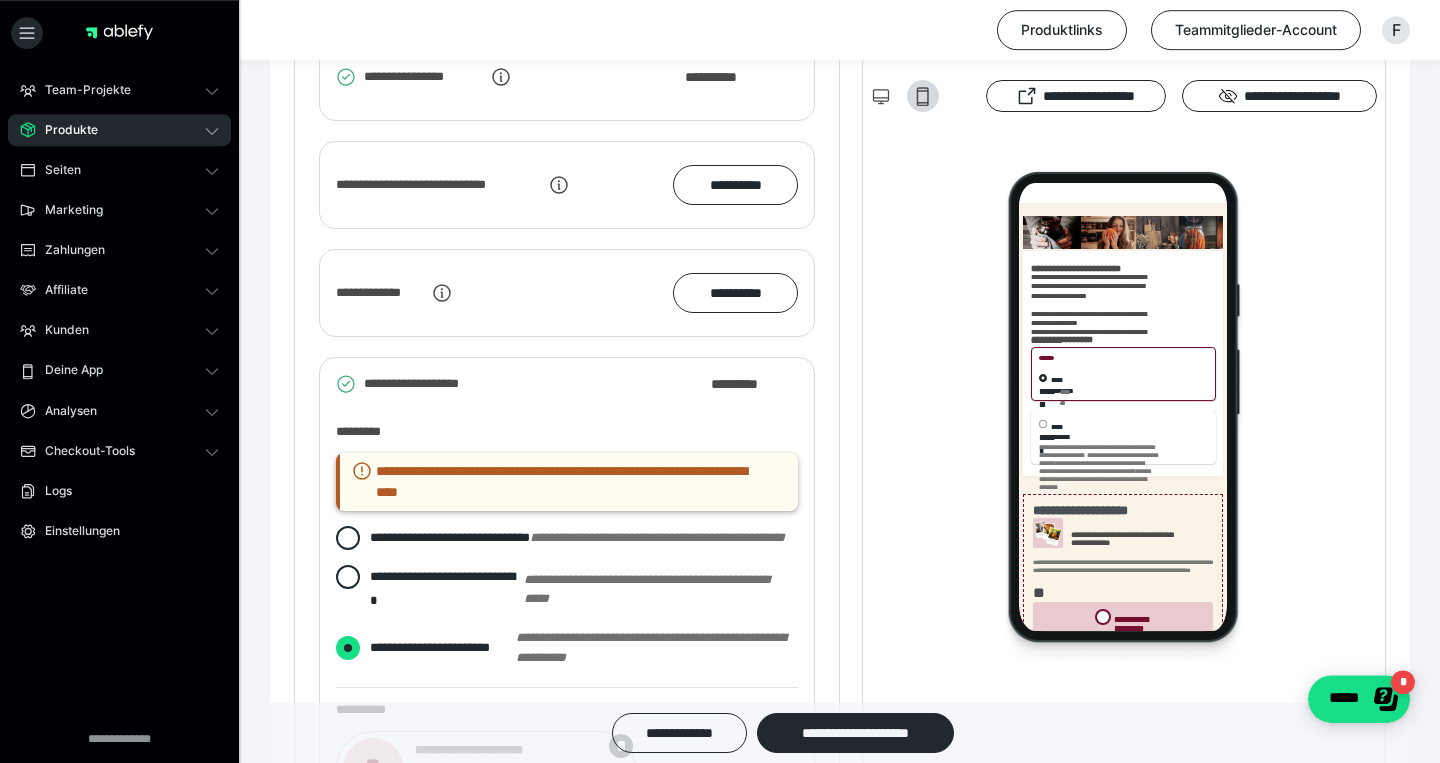 radio on "*****" 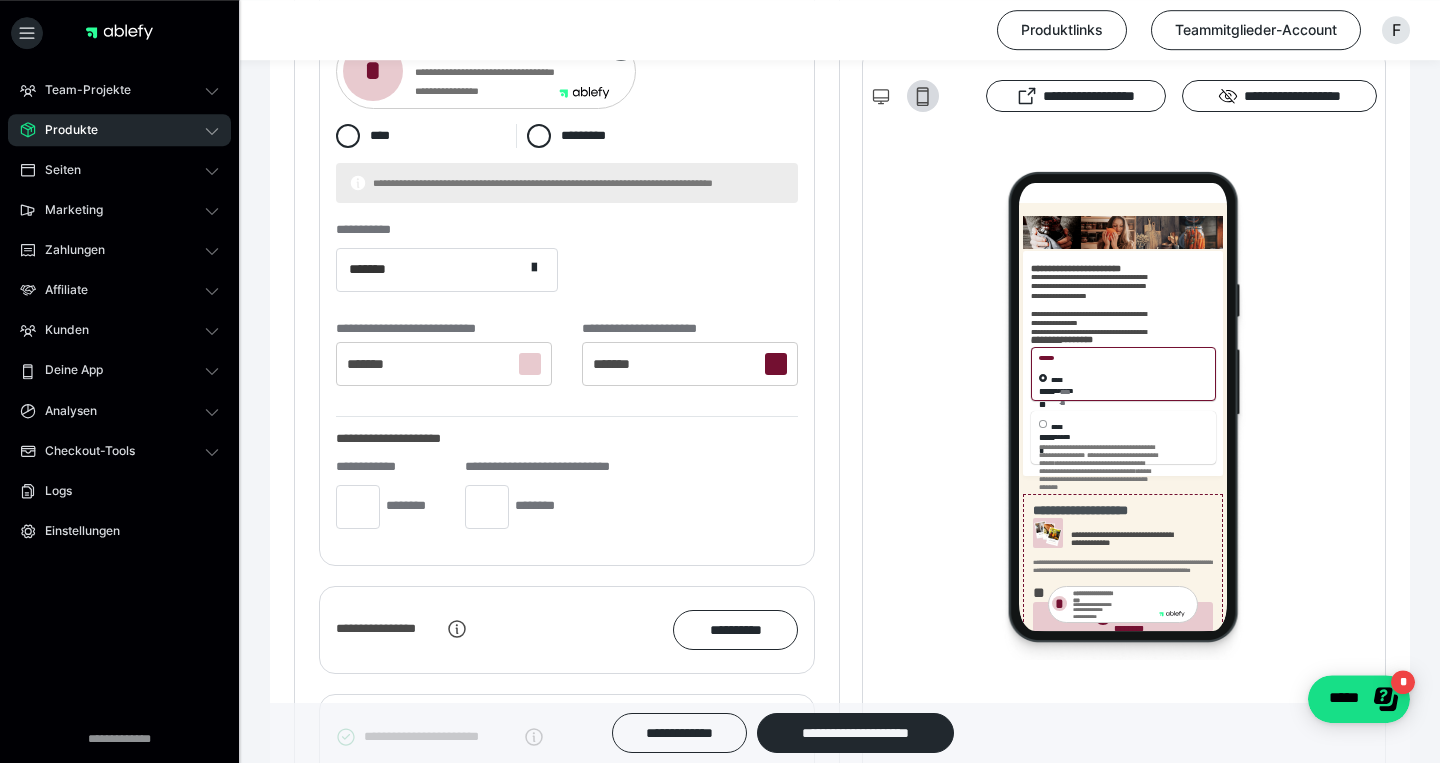 scroll, scrollTop: 4380, scrollLeft: 0, axis: vertical 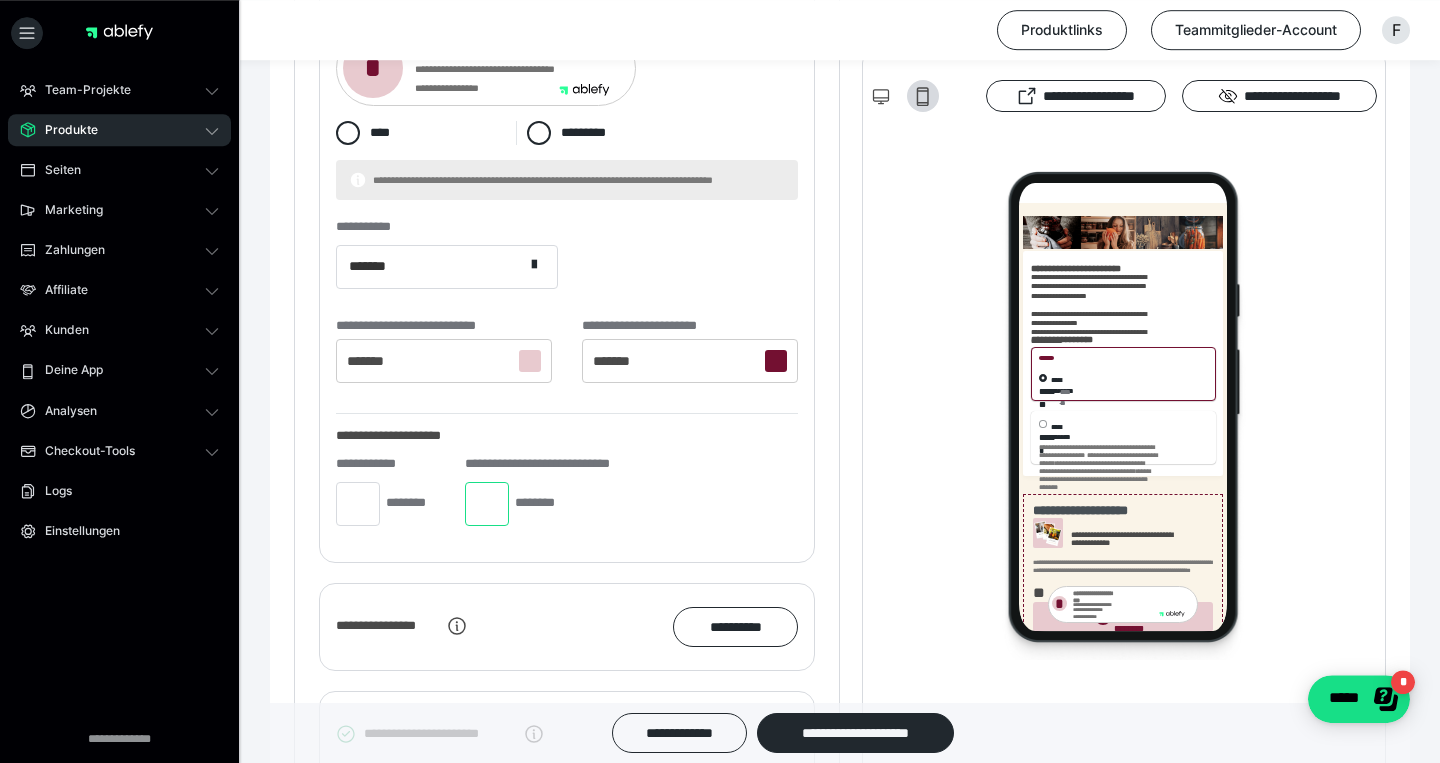 drag, startPoint x: 498, startPoint y: 544, endPoint x: 480, endPoint y: 544, distance: 18 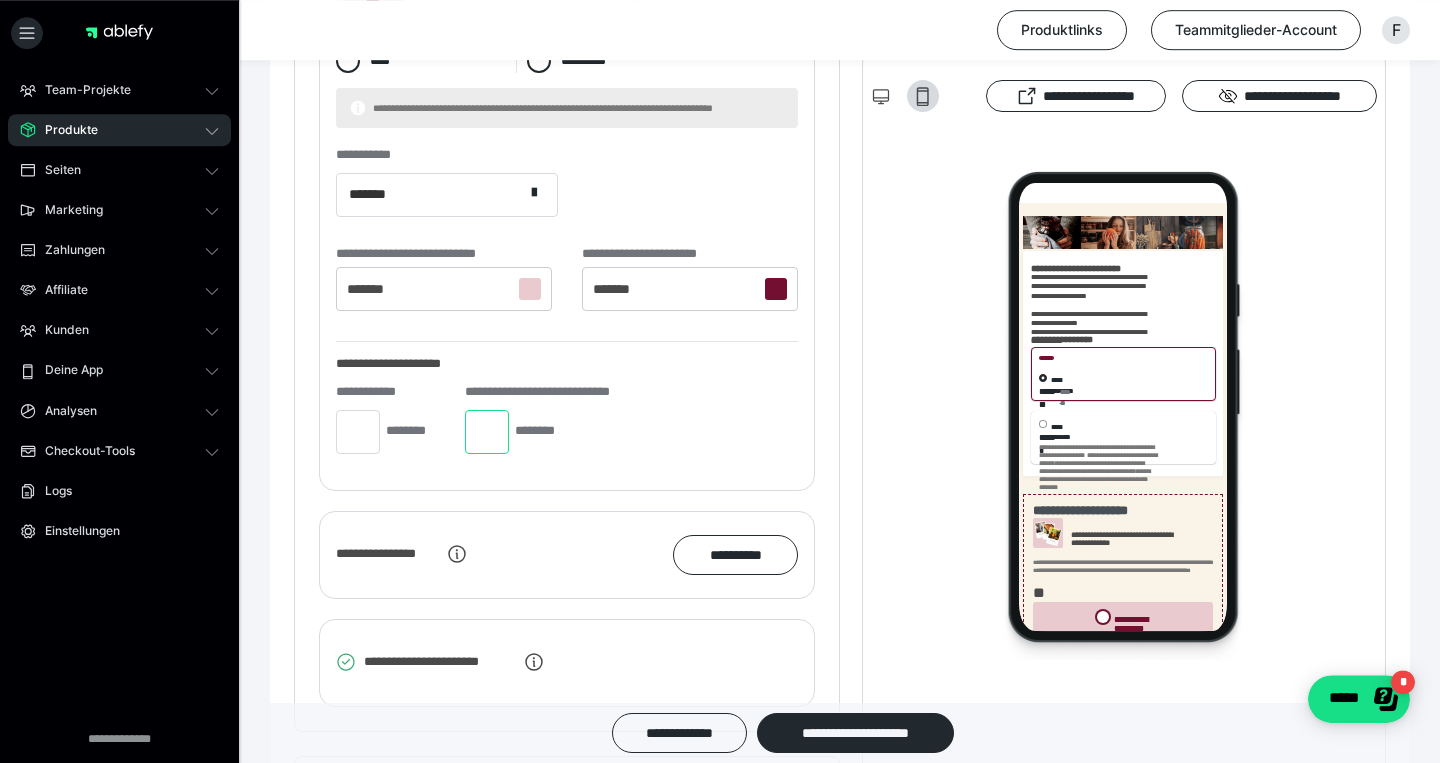 scroll, scrollTop: 4466, scrollLeft: 0, axis: vertical 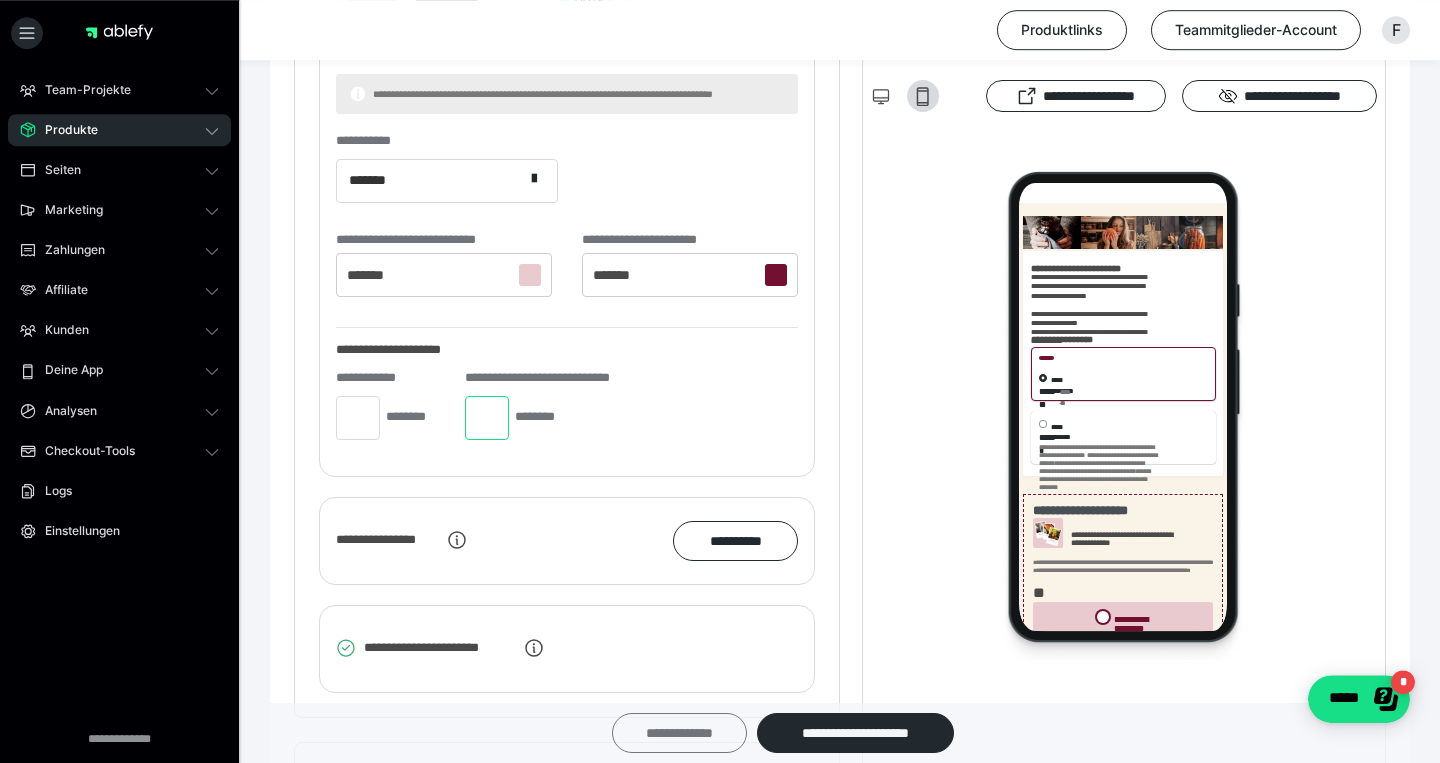 type on "**" 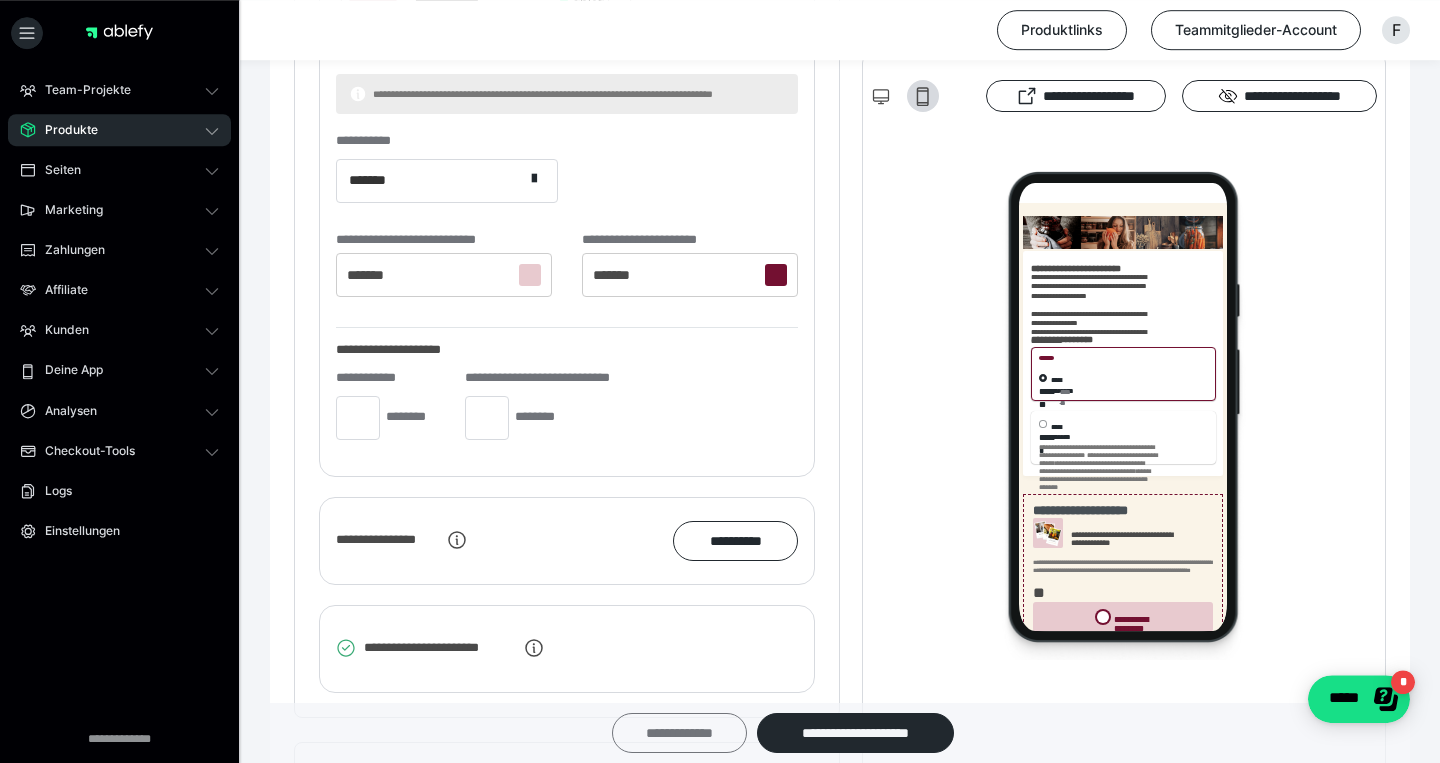 click on "**********" at bounding box center (679, 733) 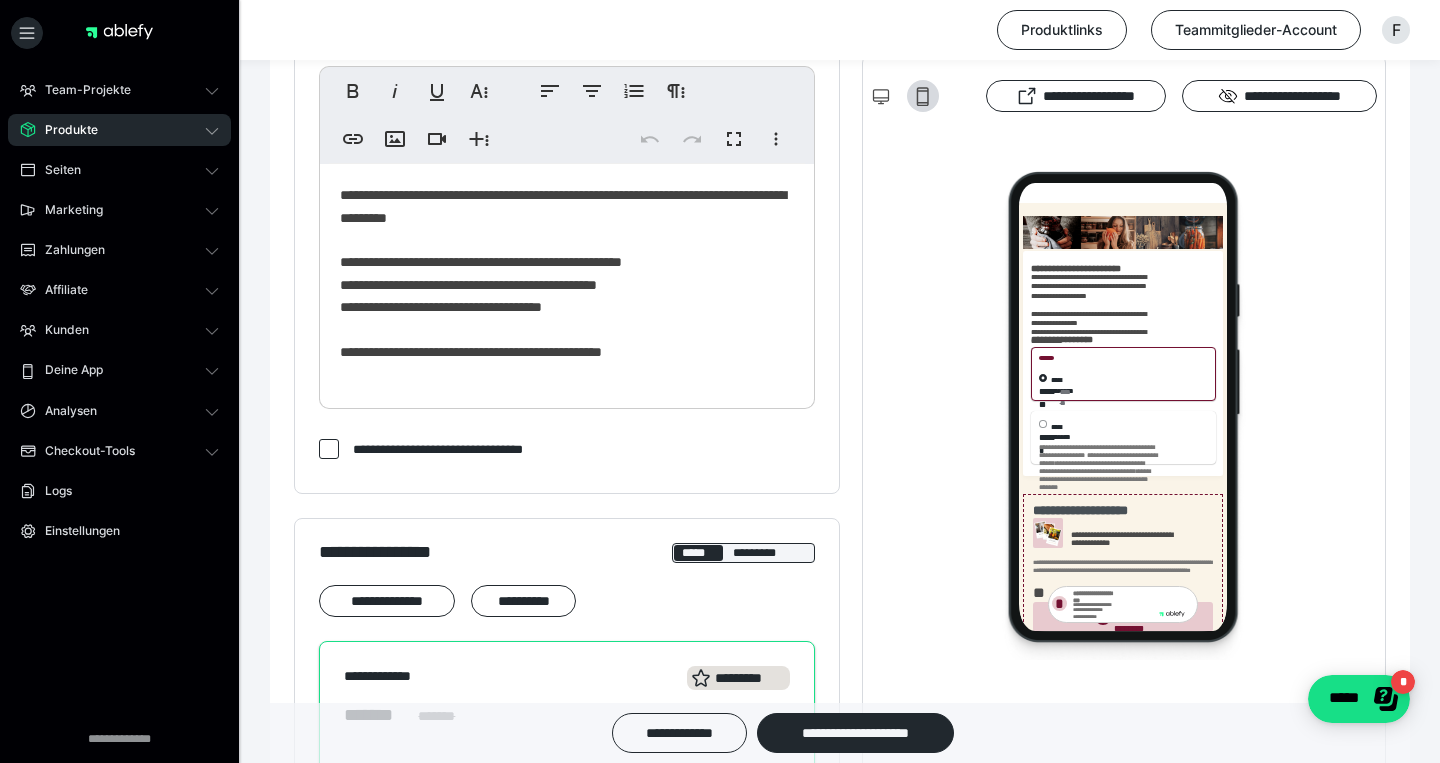 scroll, scrollTop: 0, scrollLeft: 0, axis: both 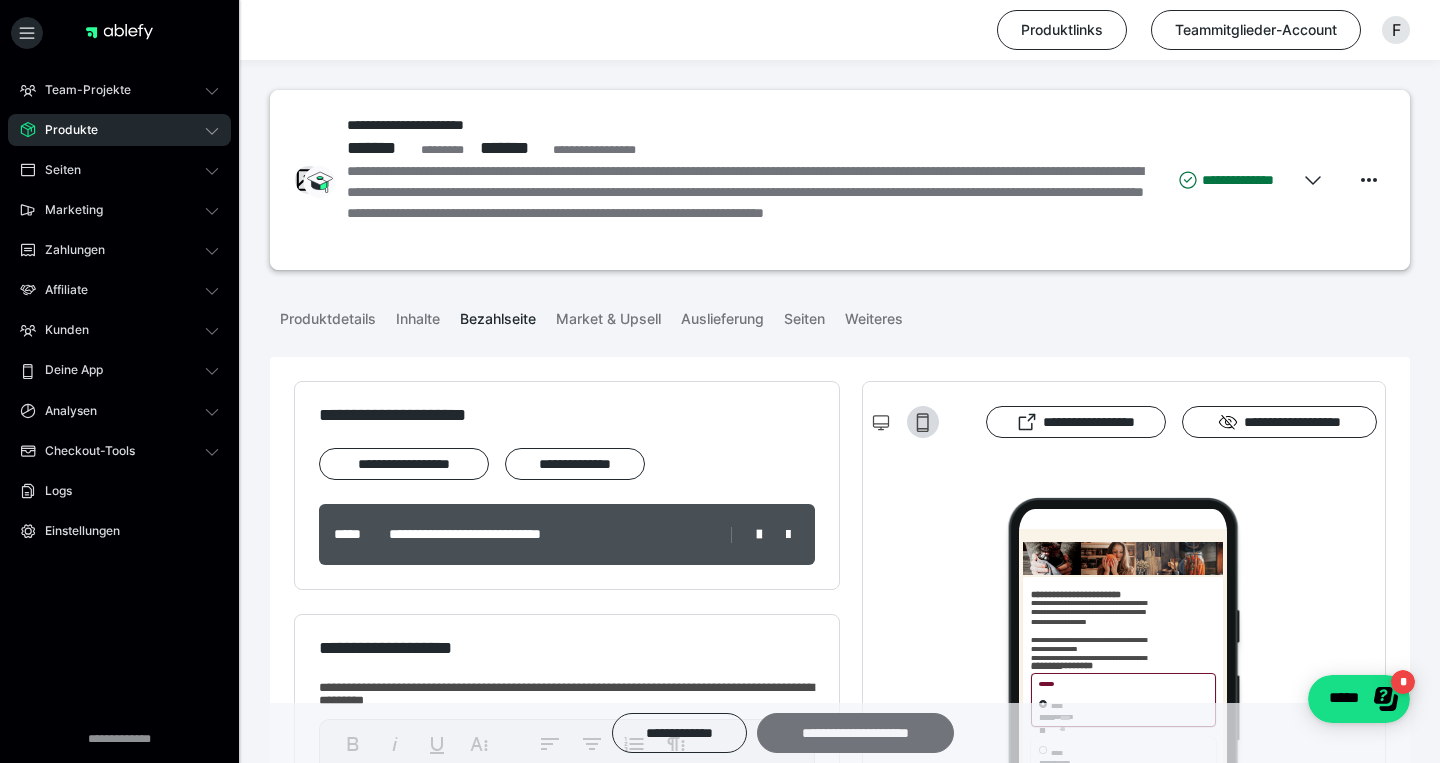 click on "**********" at bounding box center [855, 733] 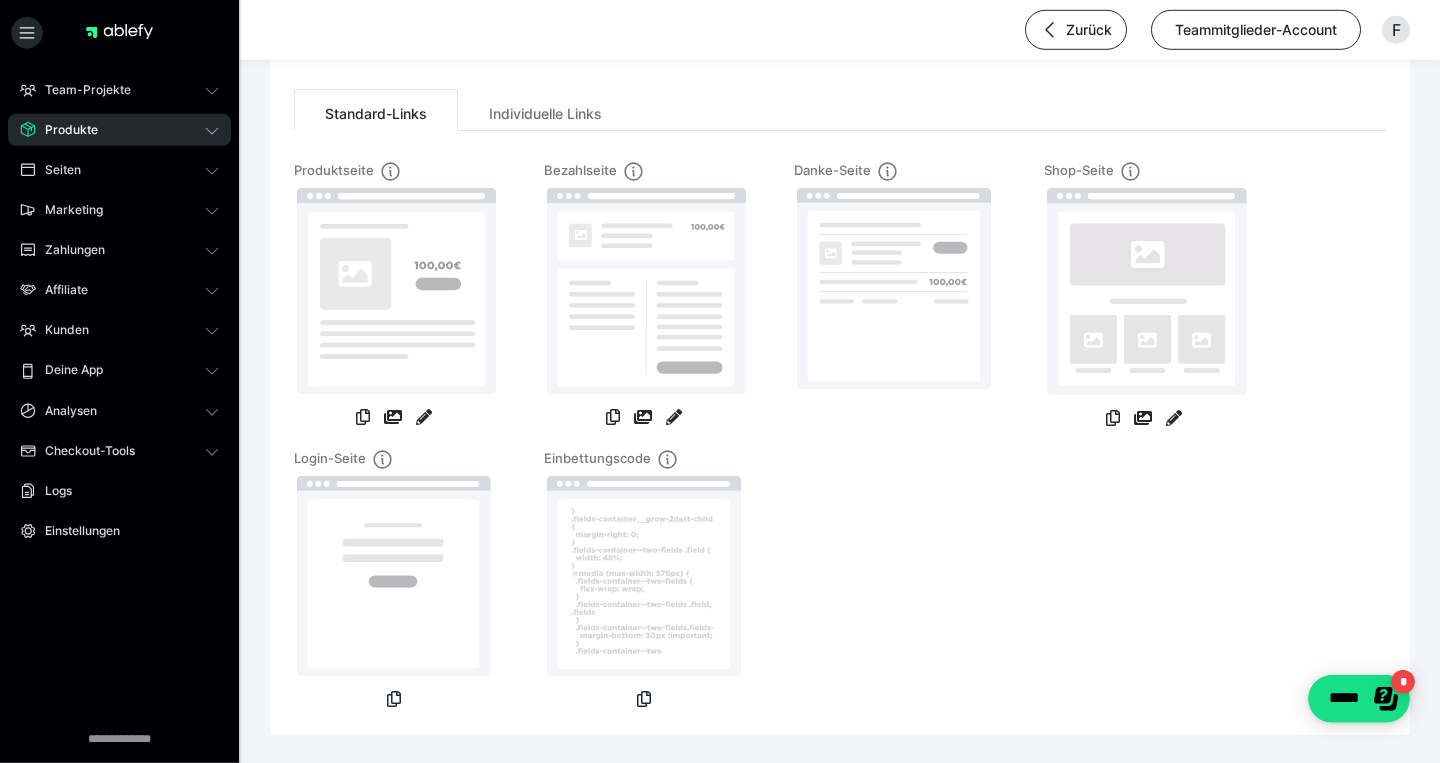 scroll, scrollTop: 0, scrollLeft: 0, axis: both 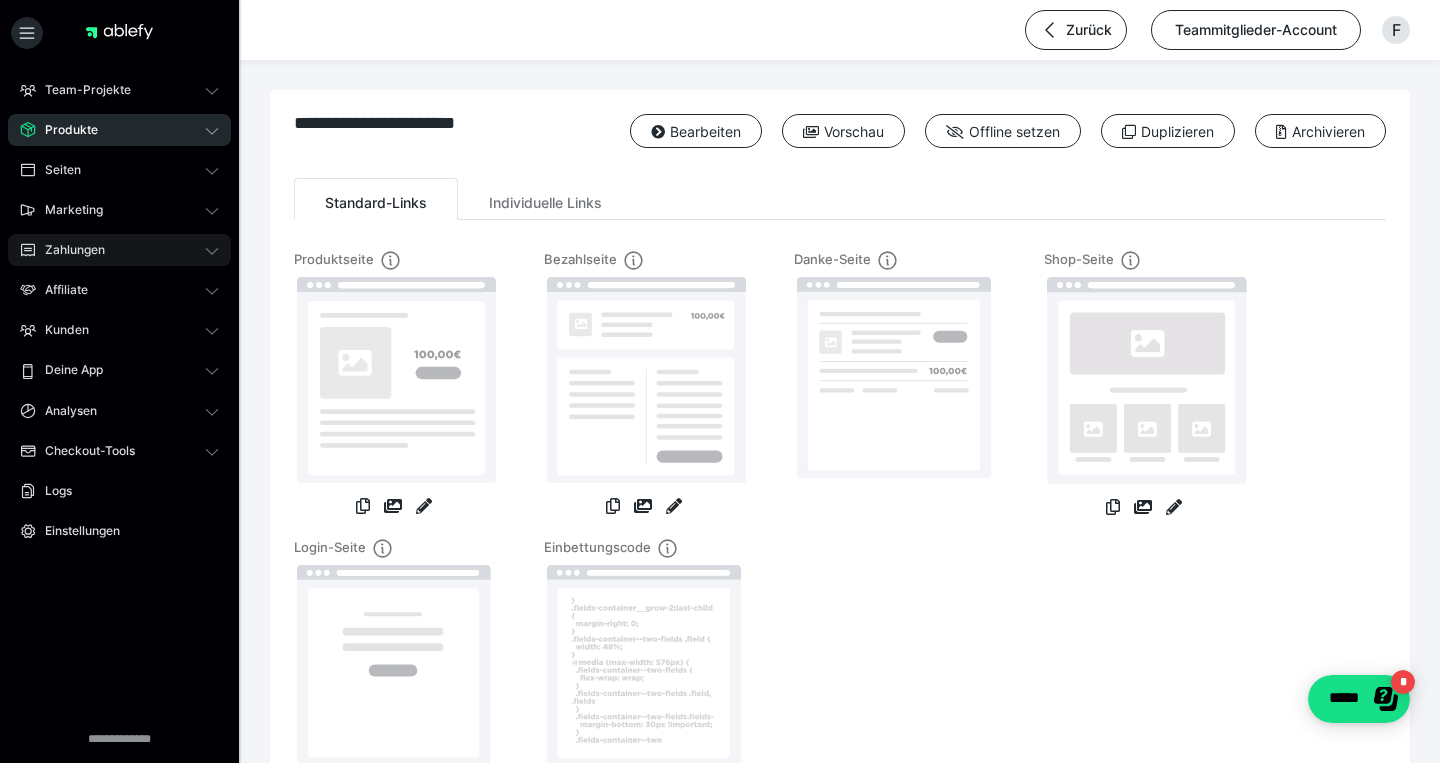 click on "Zahlungen" at bounding box center (68, 250) 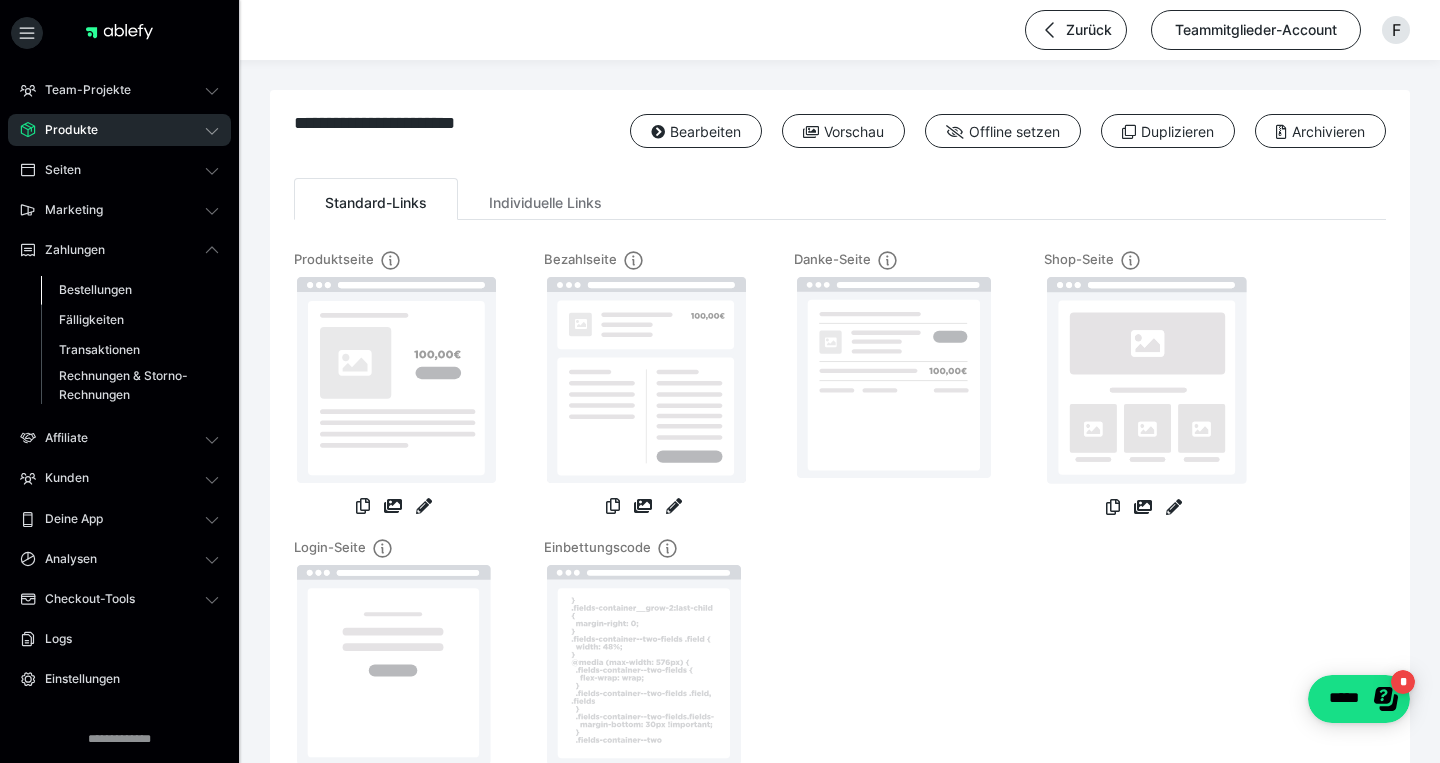click on "Bestellungen" at bounding box center (95, 289) 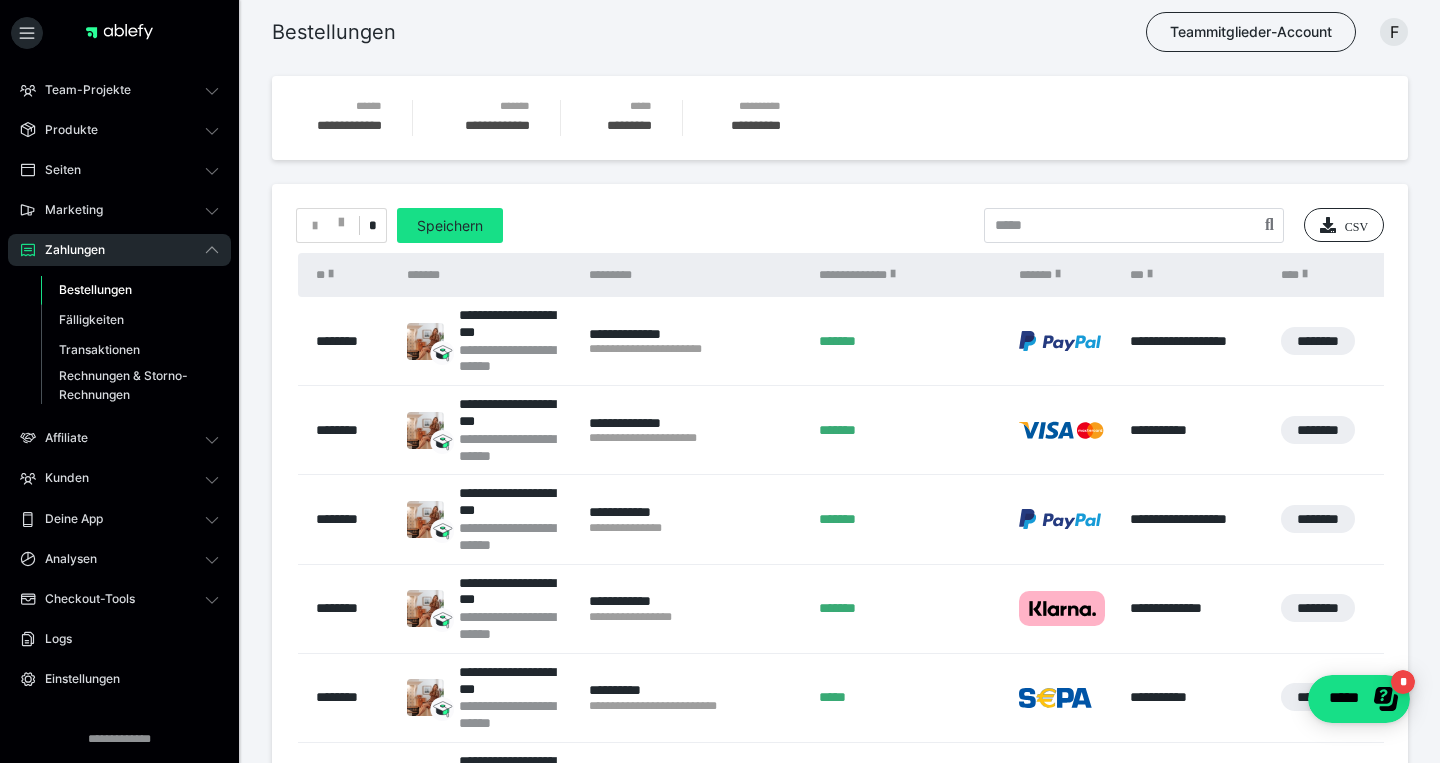 scroll, scrollTop: 0, scrollLeft: 1058, axis: horizontal 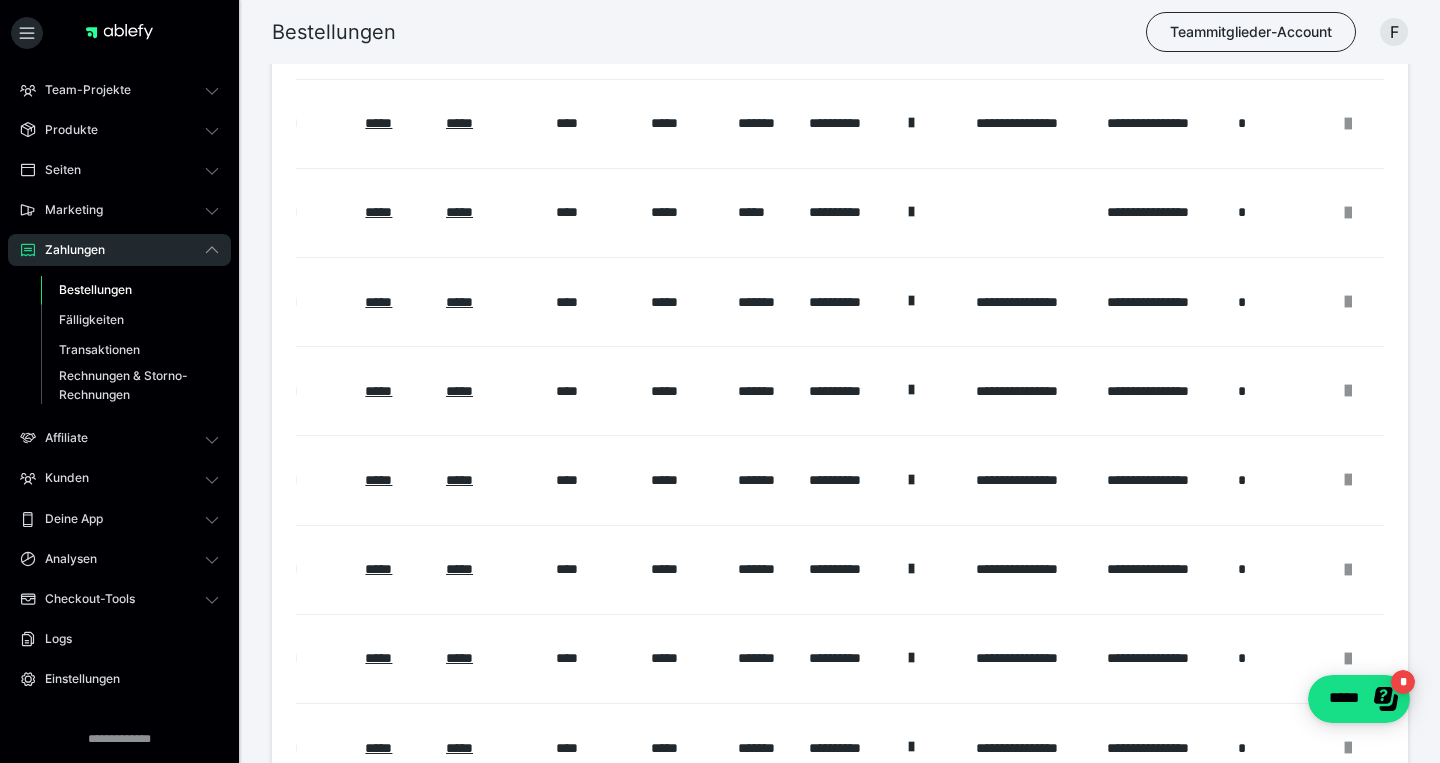 click on "*******" at bounding box center (764, 391) 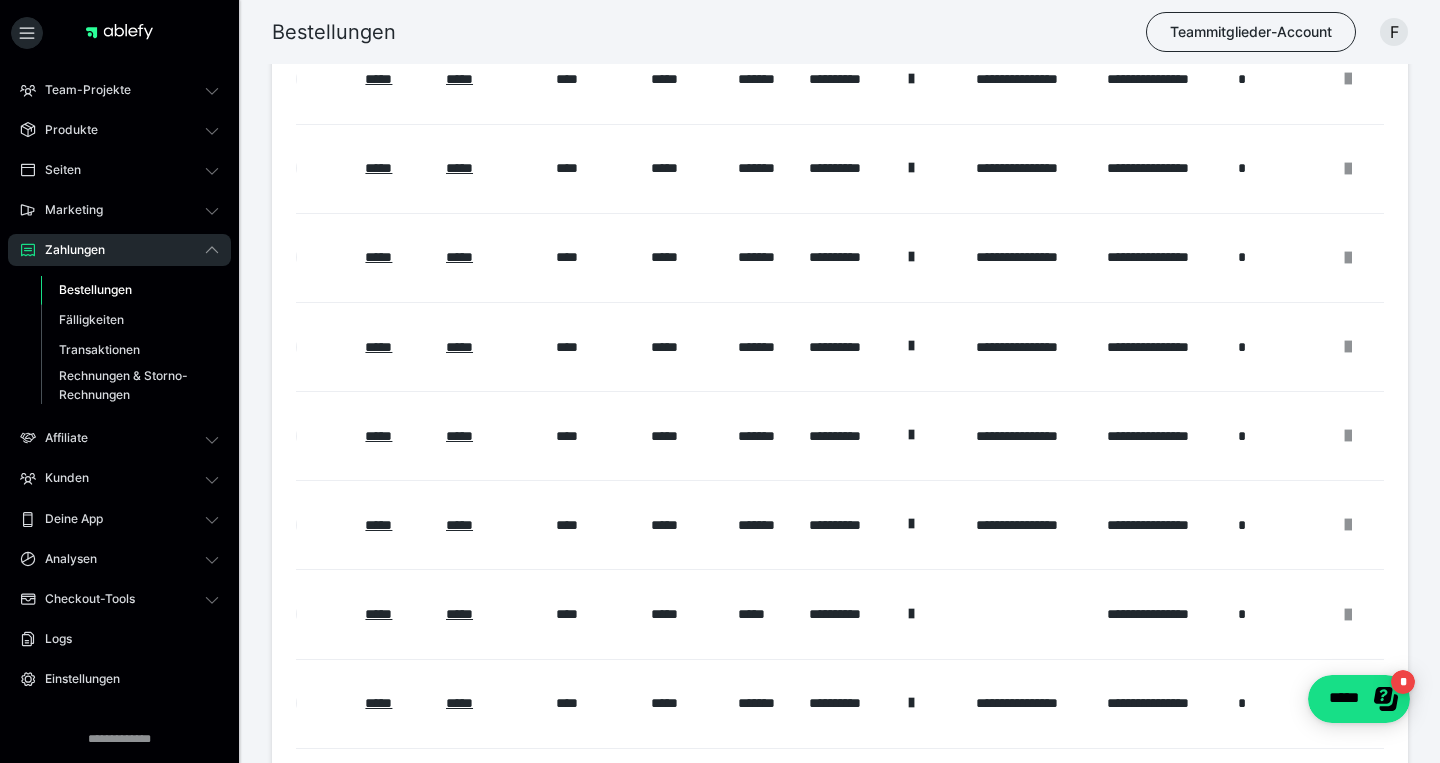 scroll, scrollTop: 1420, scrollLeft: 0, axis: vertical 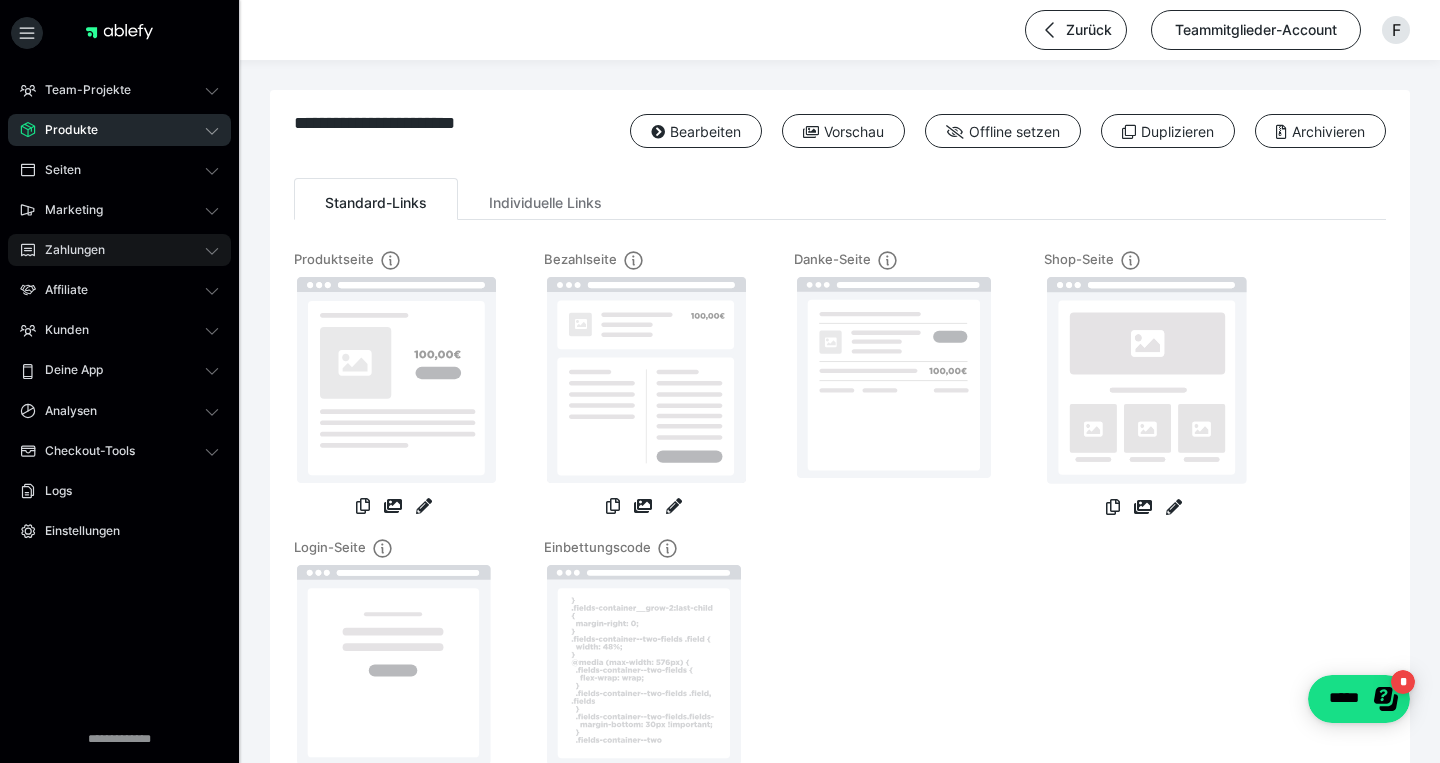 click on "Zahlungen" at bounding box center (119, 250) 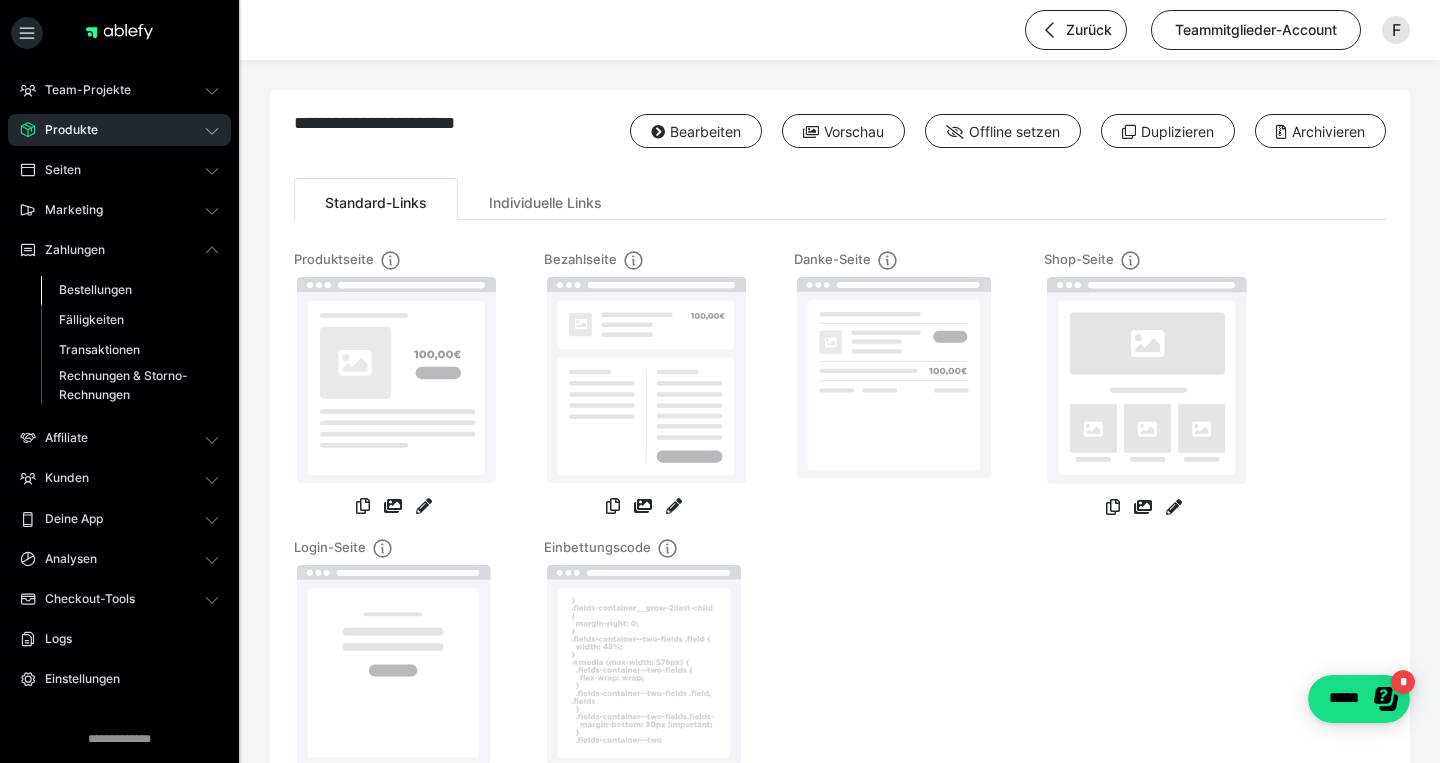 click on "Bestellungen" at bounding box center [95, 289] 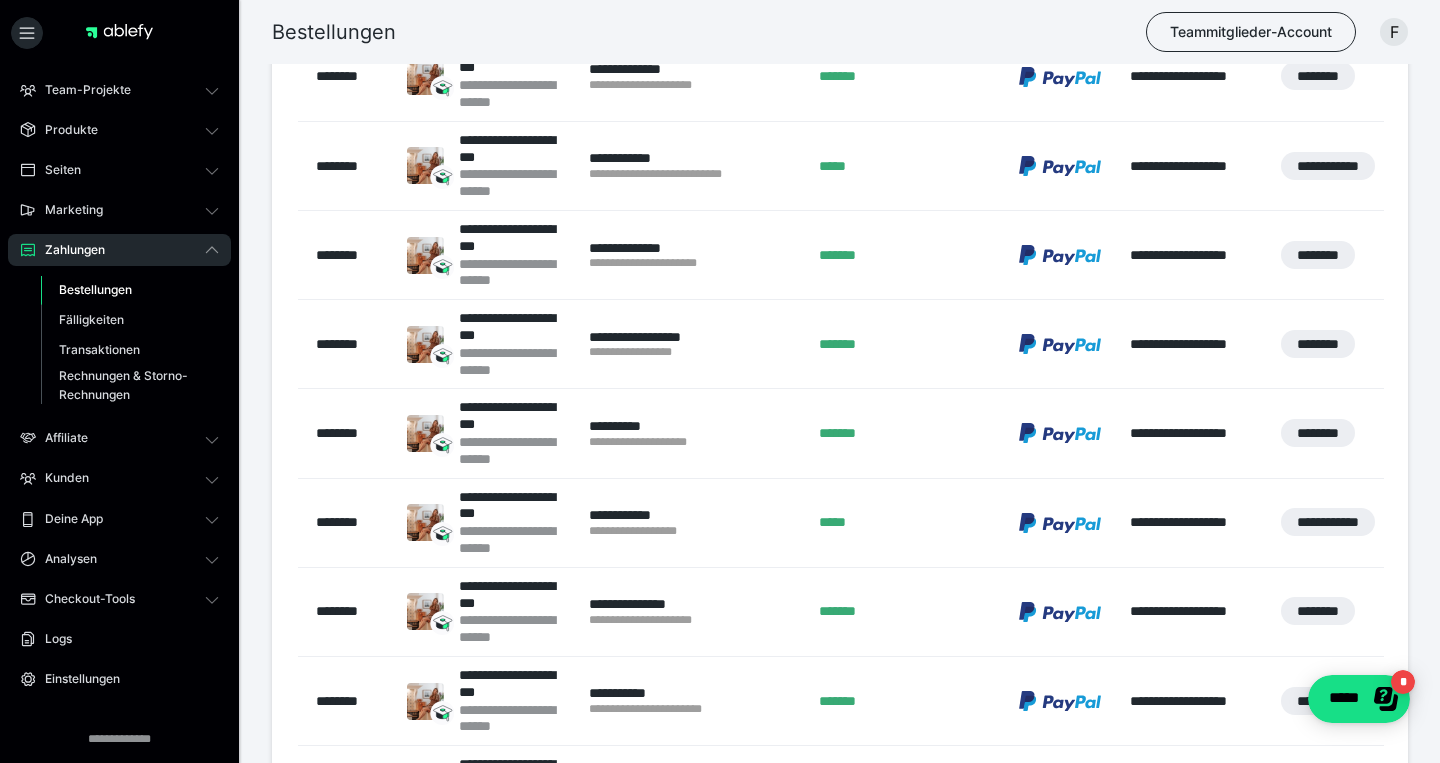 scroll, scrollTop: 17582, scrollLeft: 0, axis: vertical 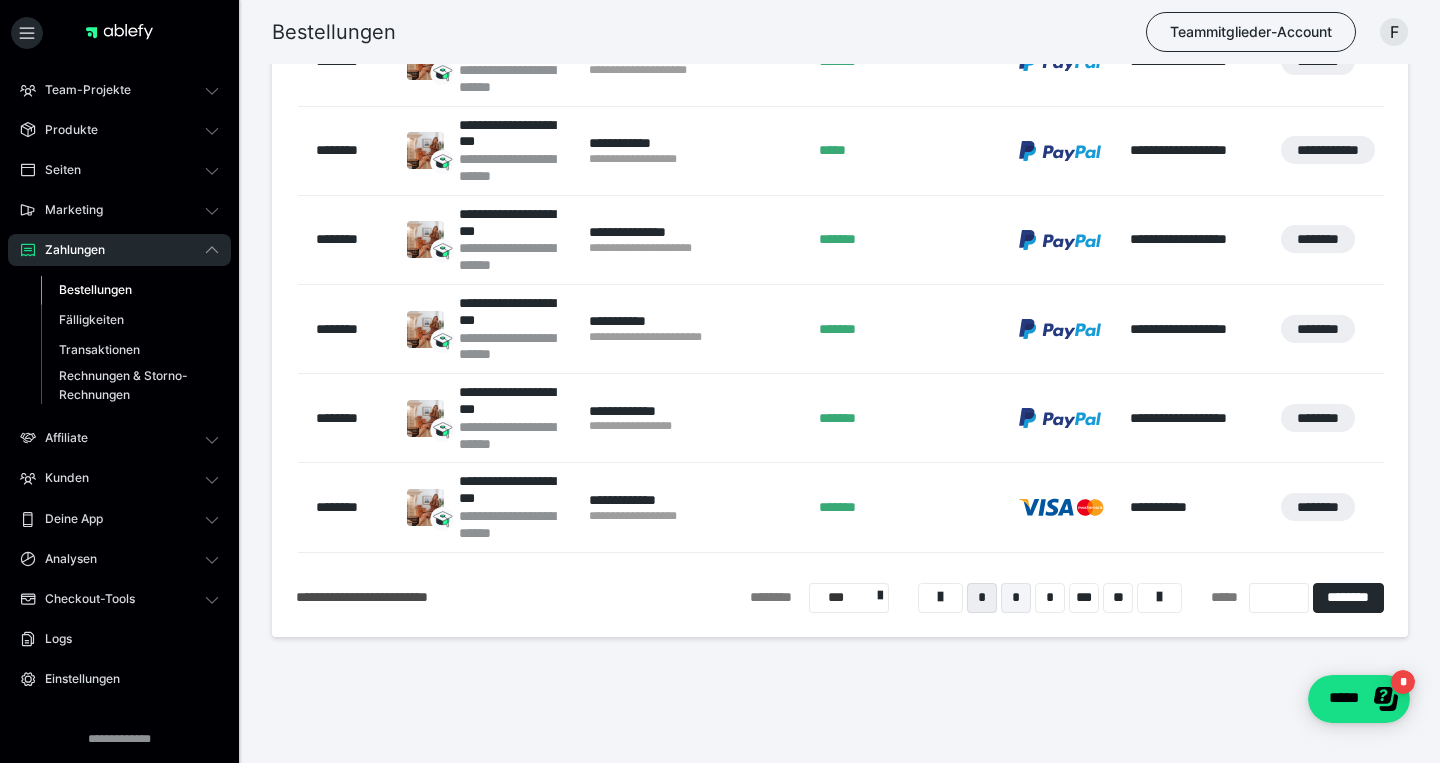 click on "*" at bounding box center [1016, 598] 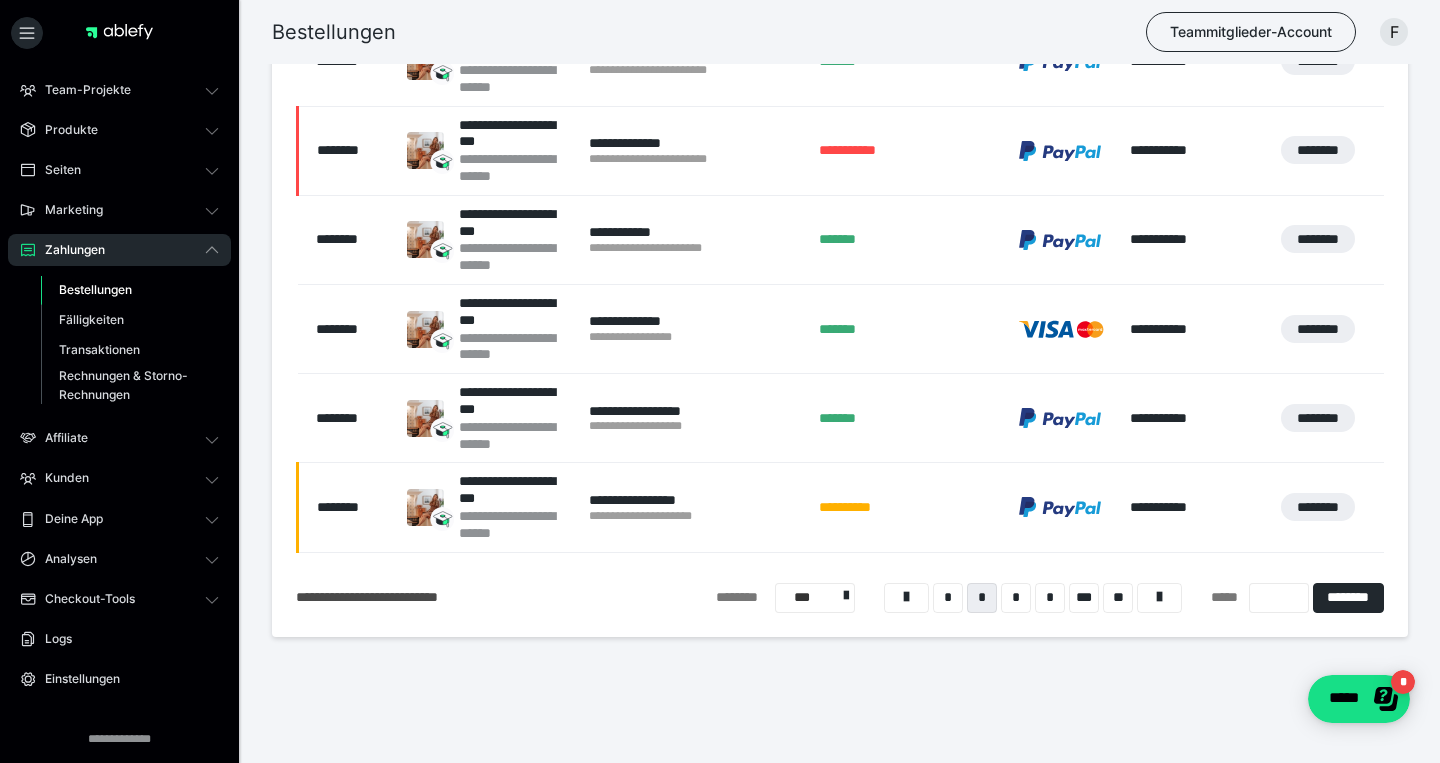 scroll, scrollTop: 124, scrollLeft: 0, axis: vertical 